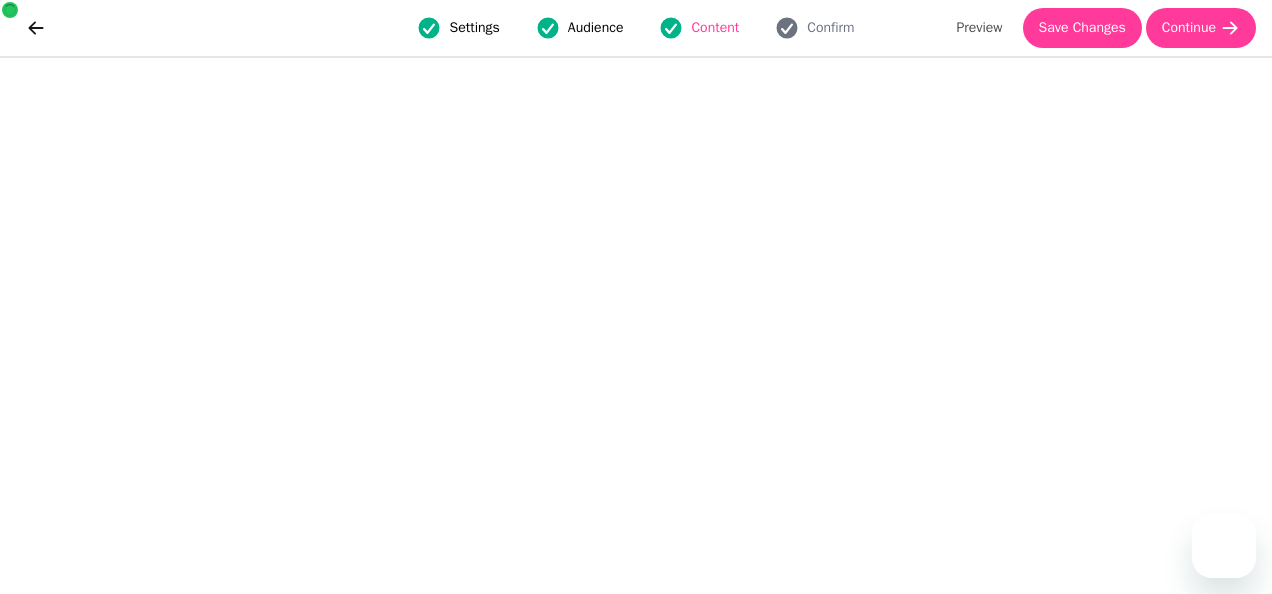 scroll, scrollTop: 0, scrollLeft: 0, axis: both 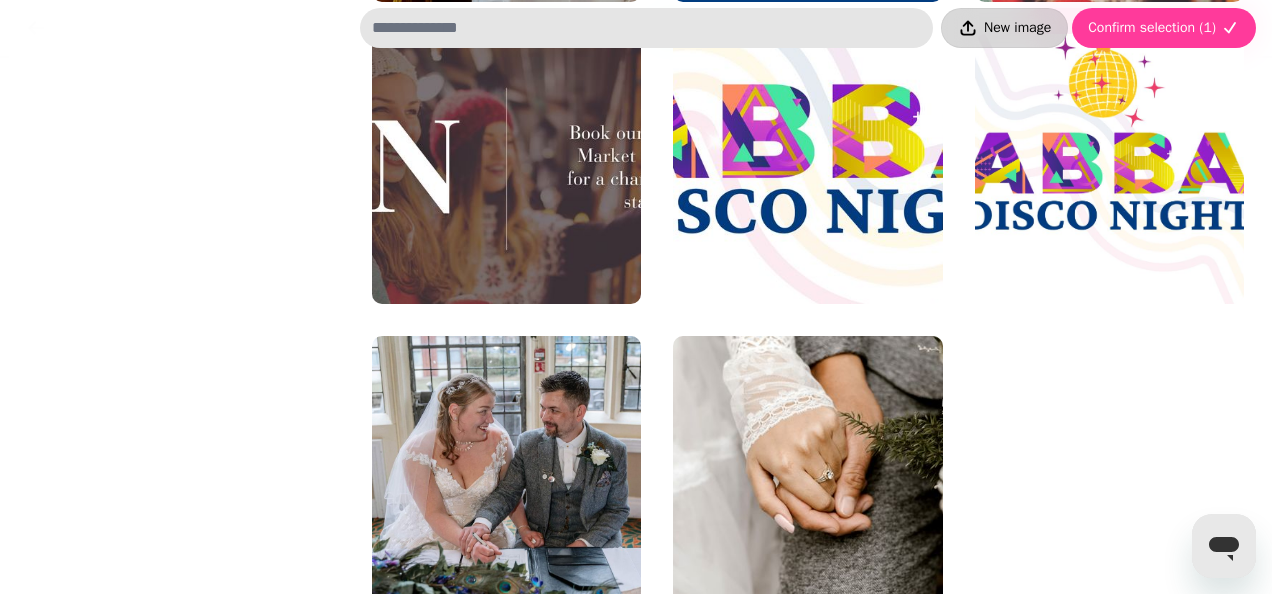 click on "New image" at bounding box center [1017, 28] 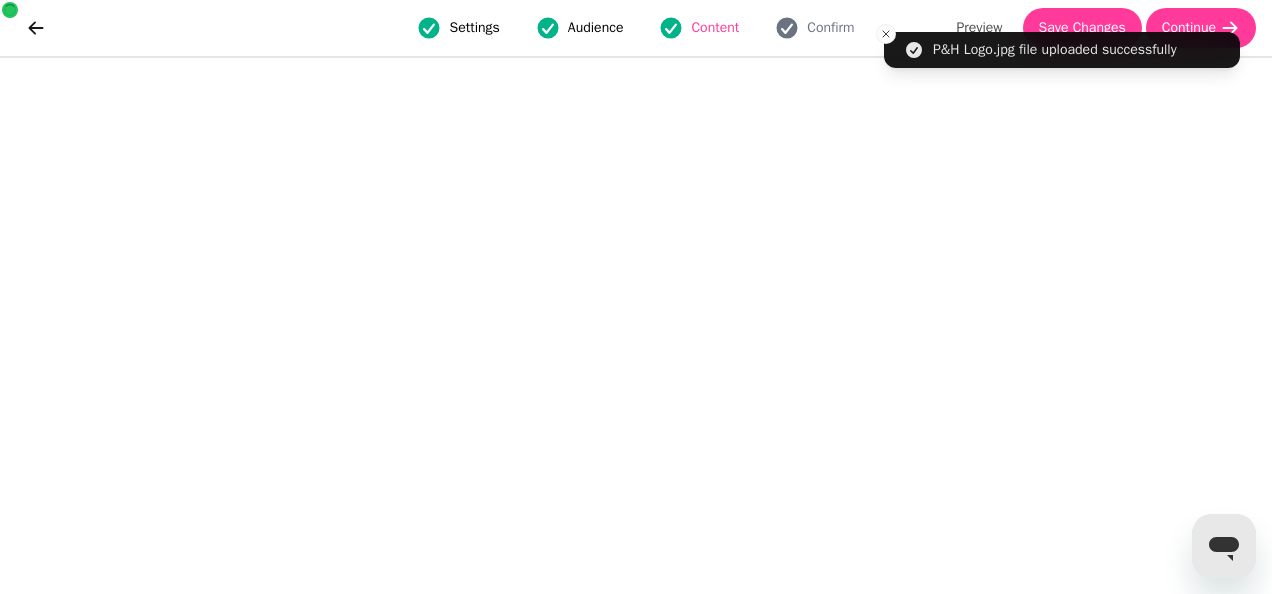 scroll, scrollTop: 4297, scrollLeft: 0, axis: vertical 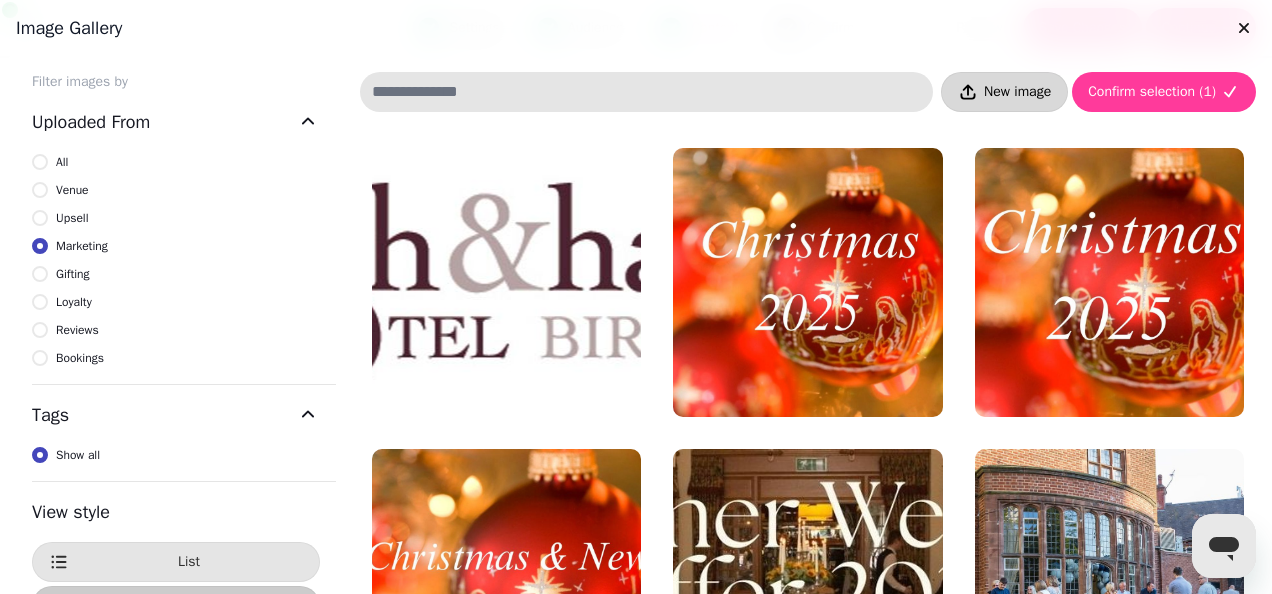 click on "New image" at bounding box center [1017, 92] 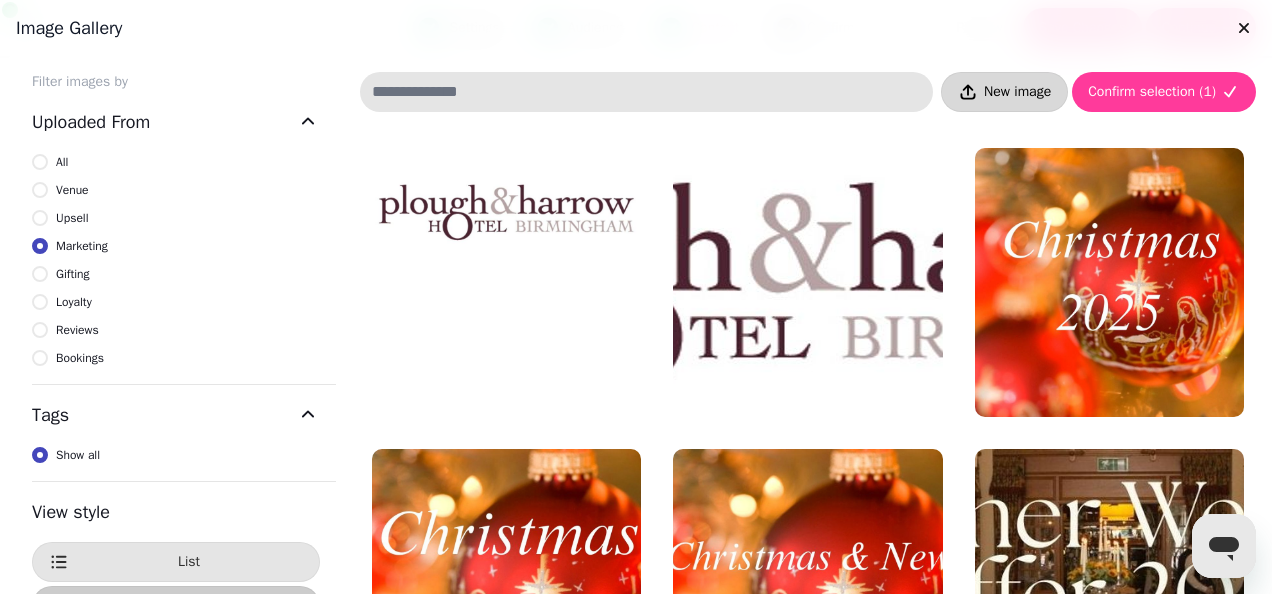 click on "New image" at bounding box center (1017, 92) 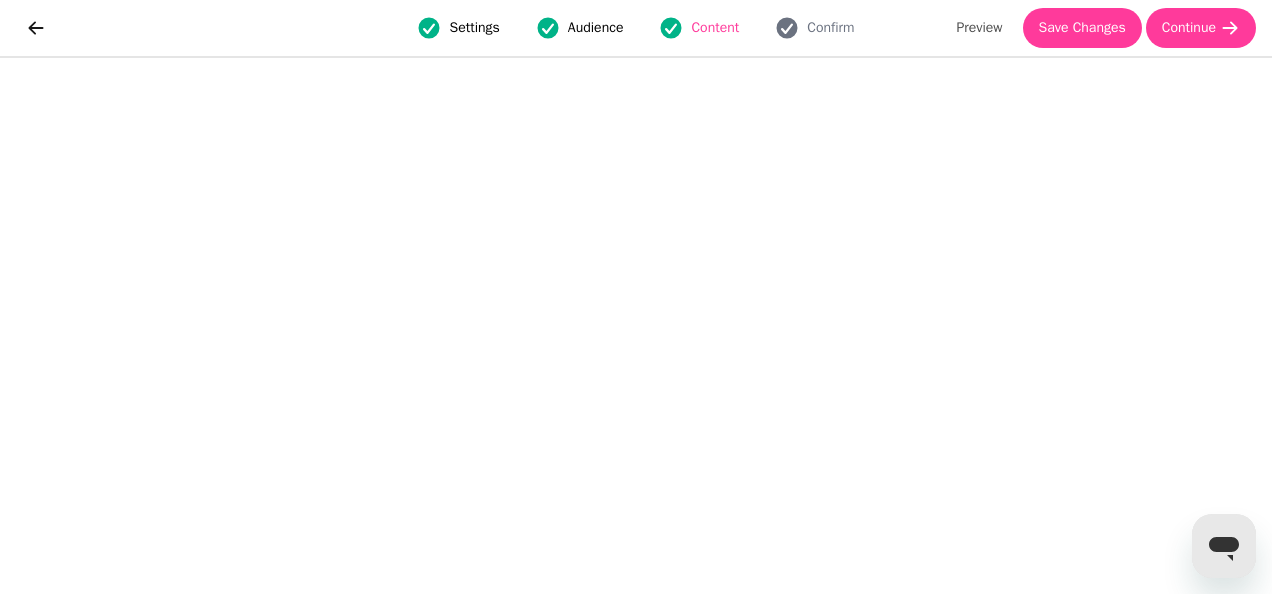 click on "Settings Audience Content Confirm Preview Save Changes Continue" at bounding box center (636, 28) 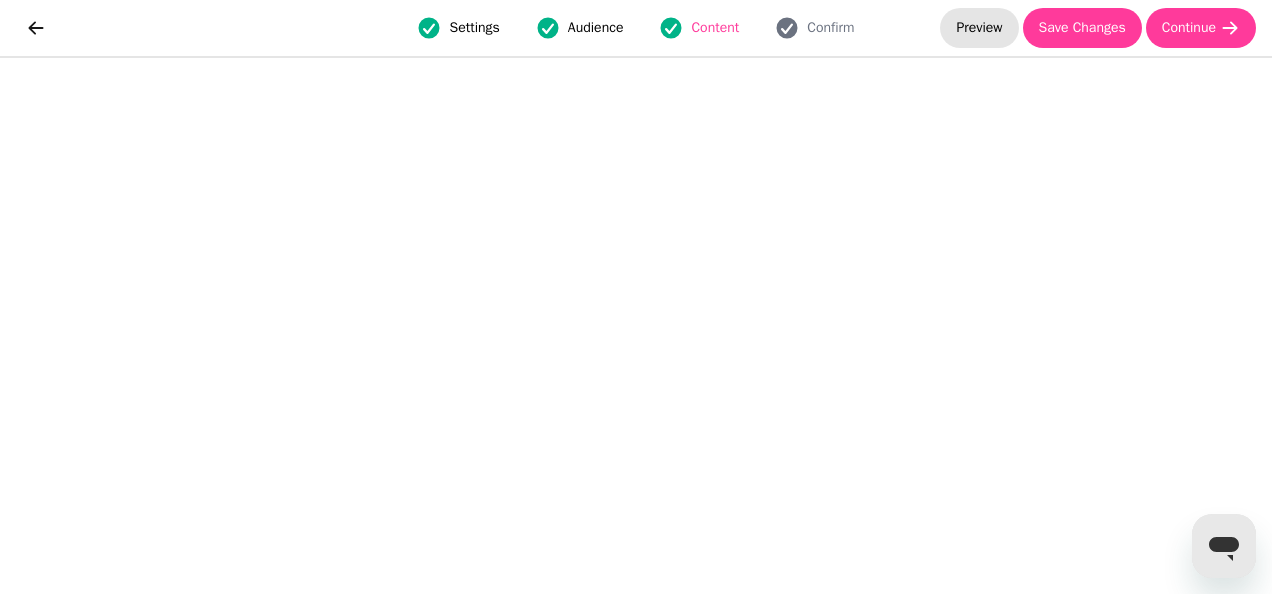 click on "Preview" at bounding box center [979, 28] 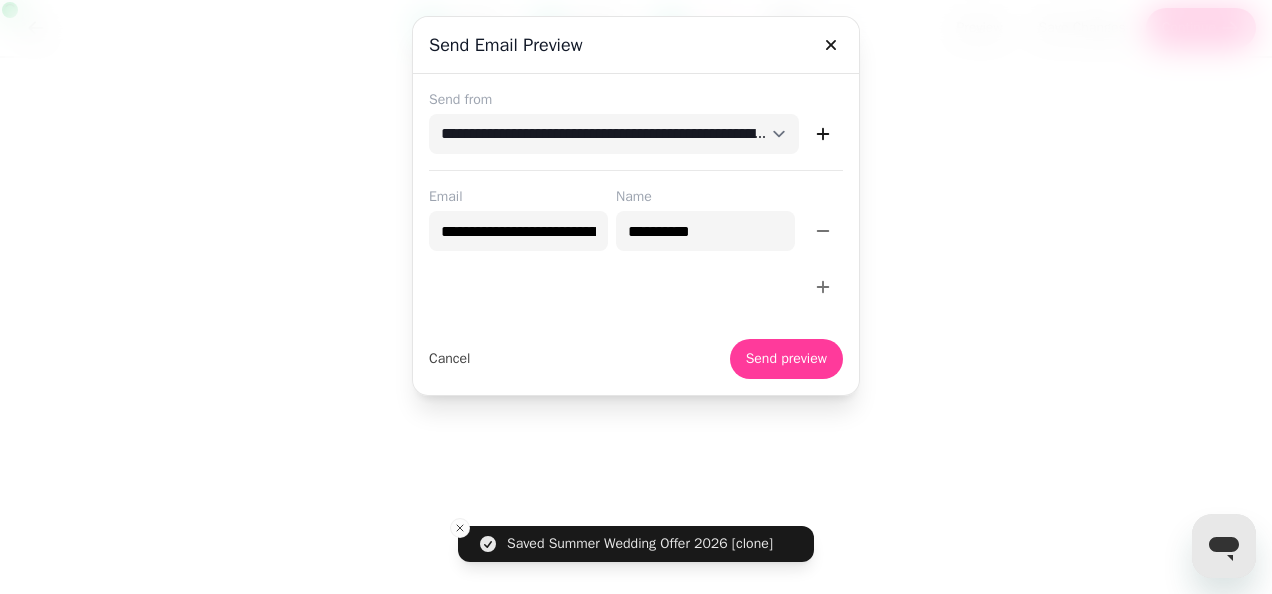 click 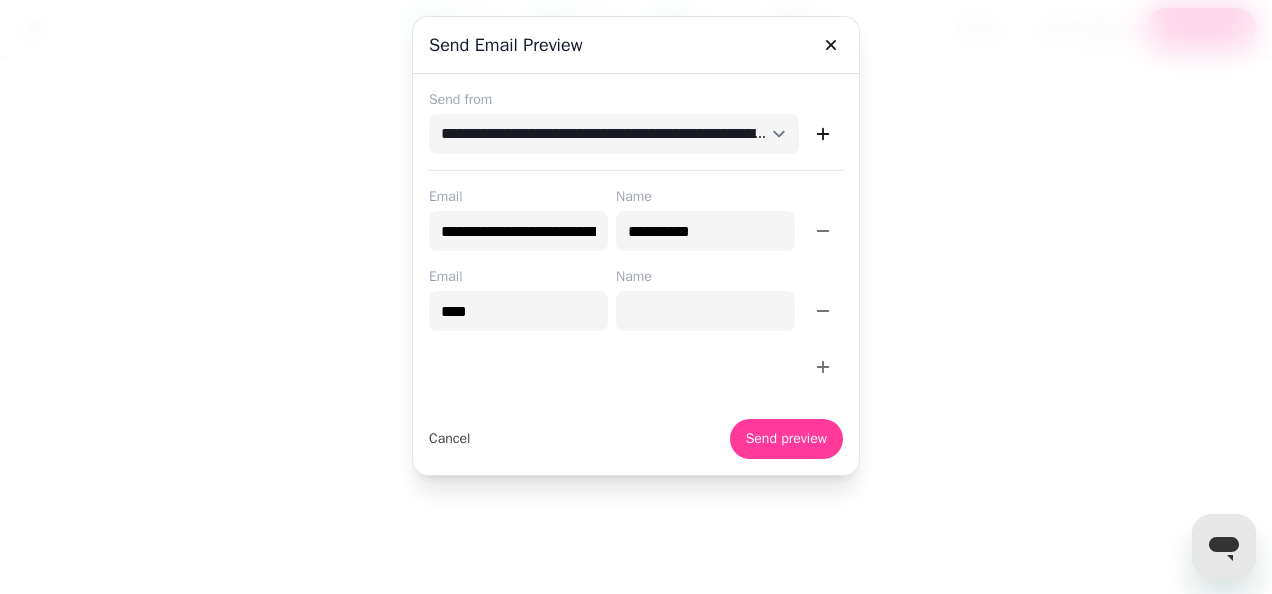 type on "**********" 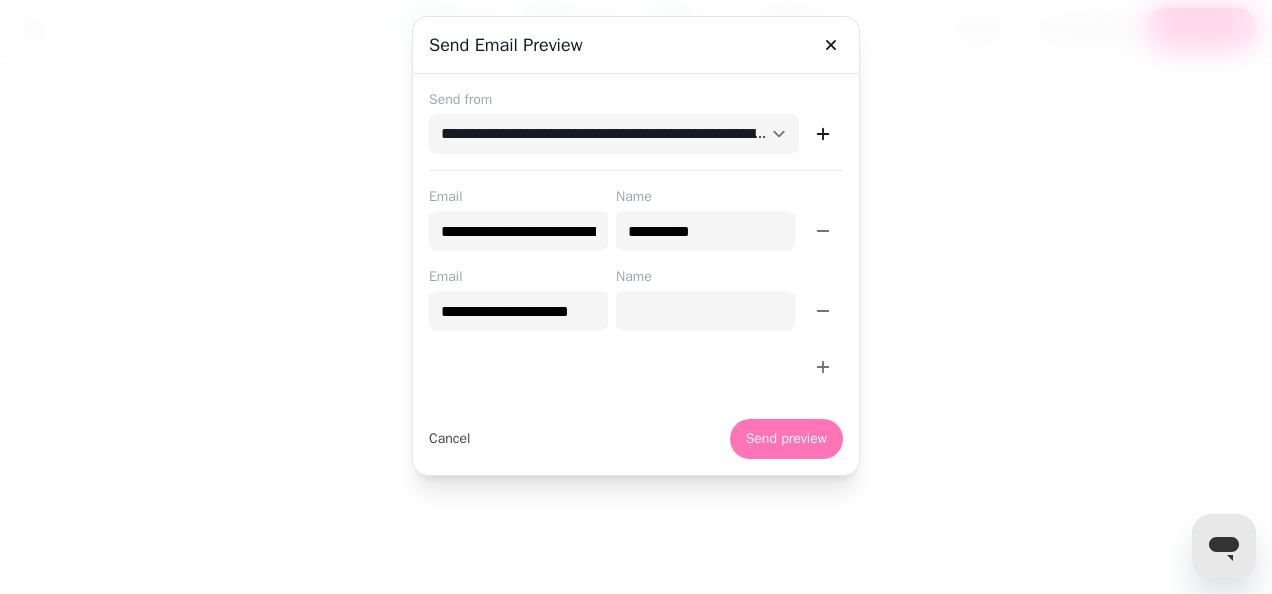 click on "Send preview" at bounding box center (786, 439) 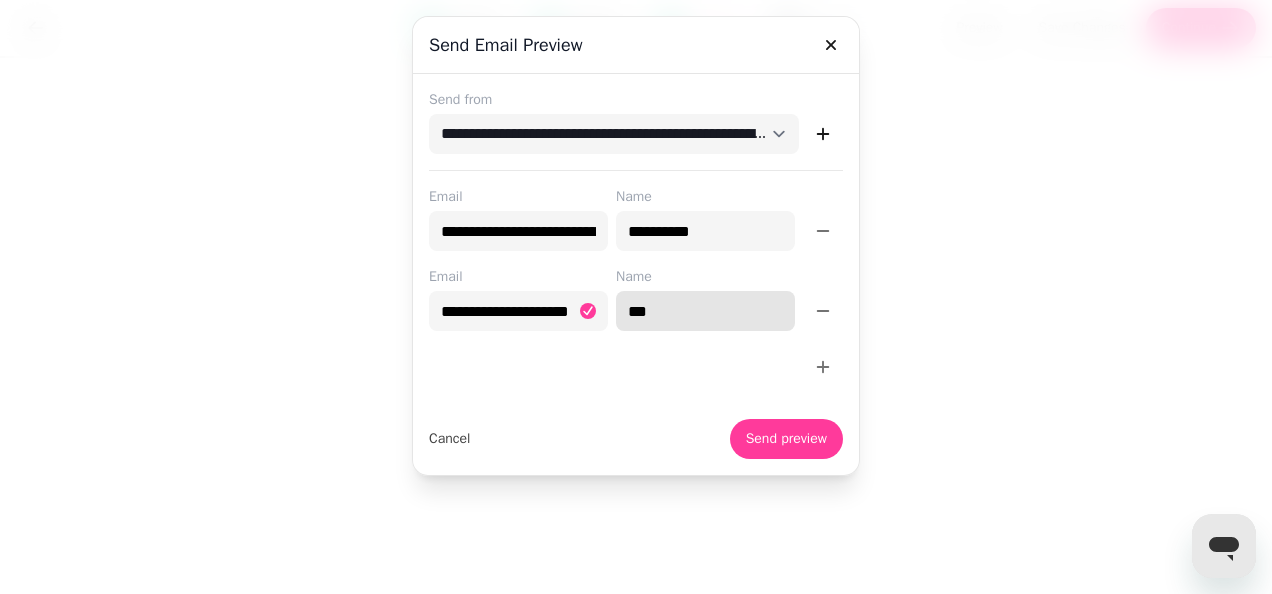 type on "****" 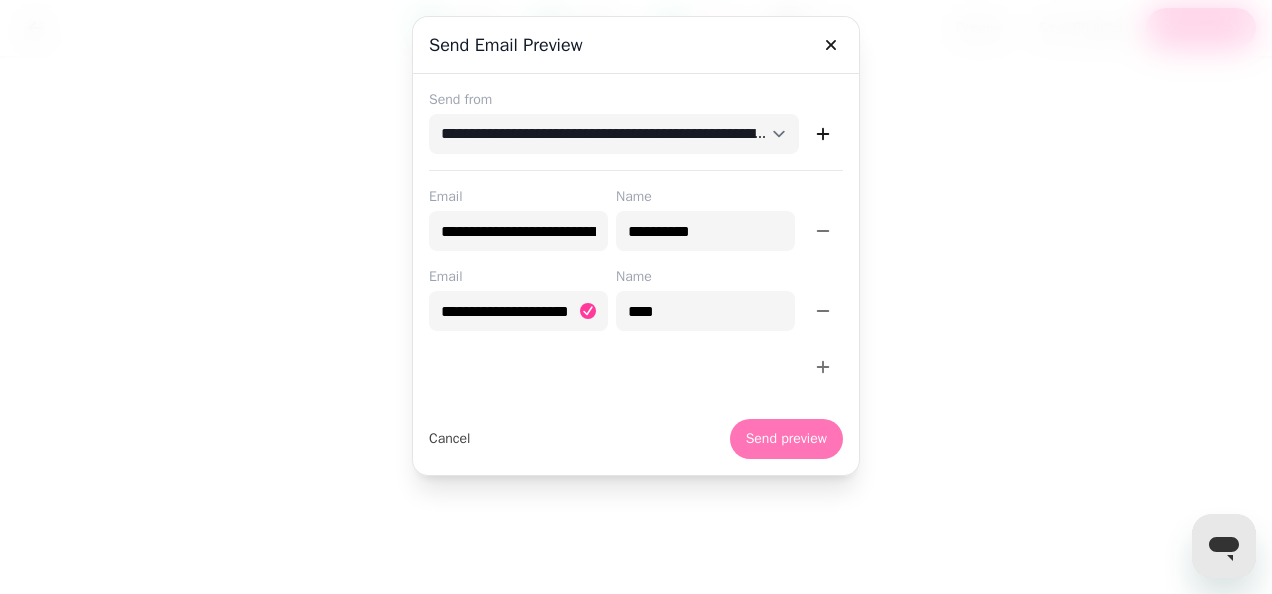 click on "Send preview" at bounding box center [786, 439] 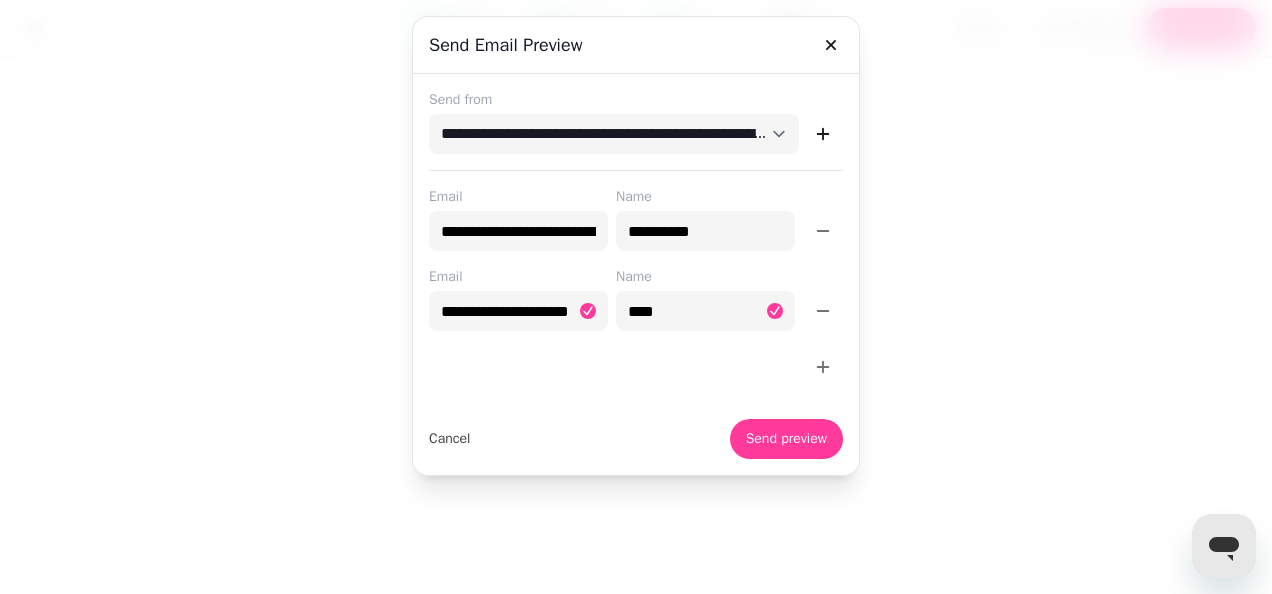 click at bounding box center [636, 297] 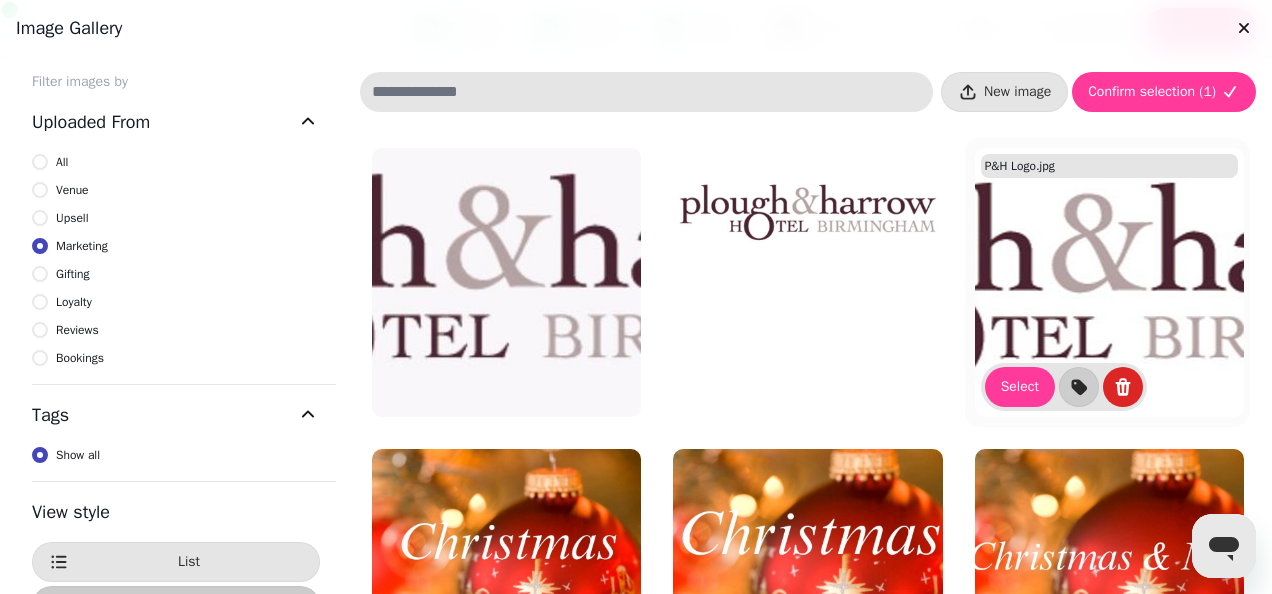 click at bounding box center (1109, 282) 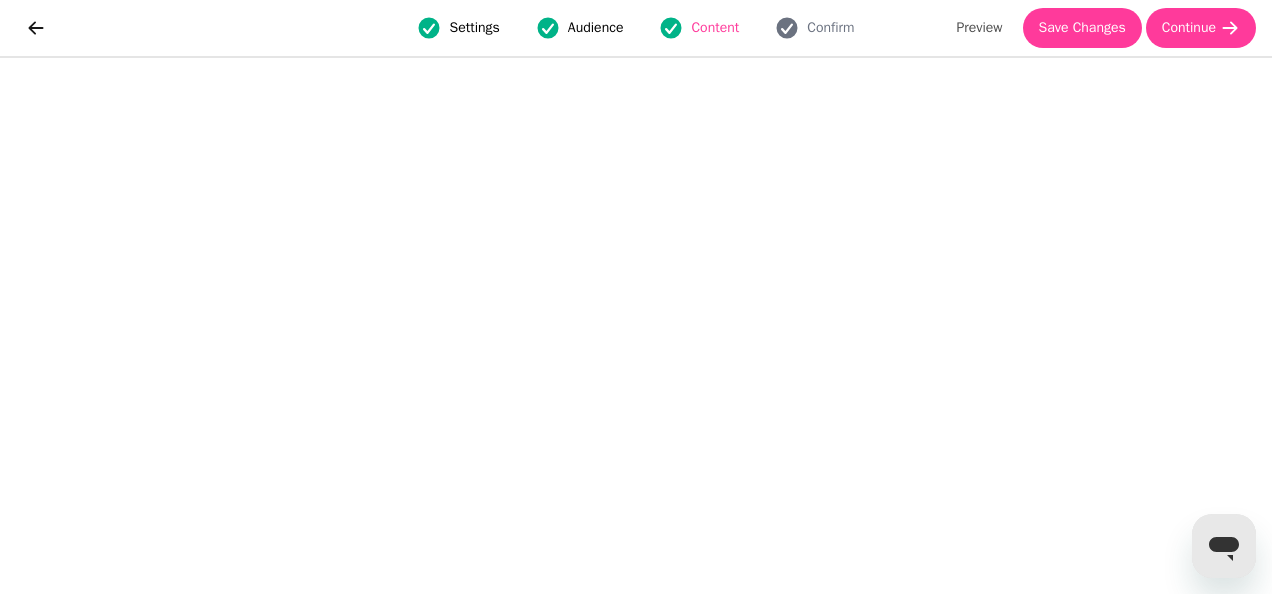 click on "Settings Audience Content Confirm Preview Save Changes Continue" at bounding box center (636, 28) 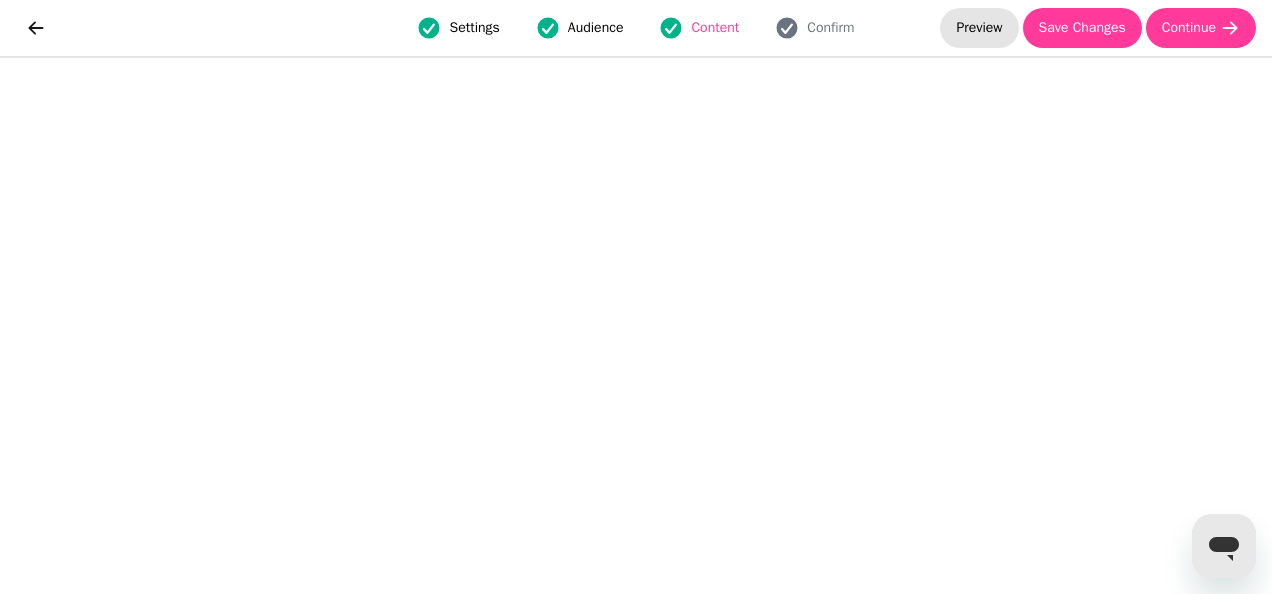 click on "Preview" at bounding box center (979, 28) 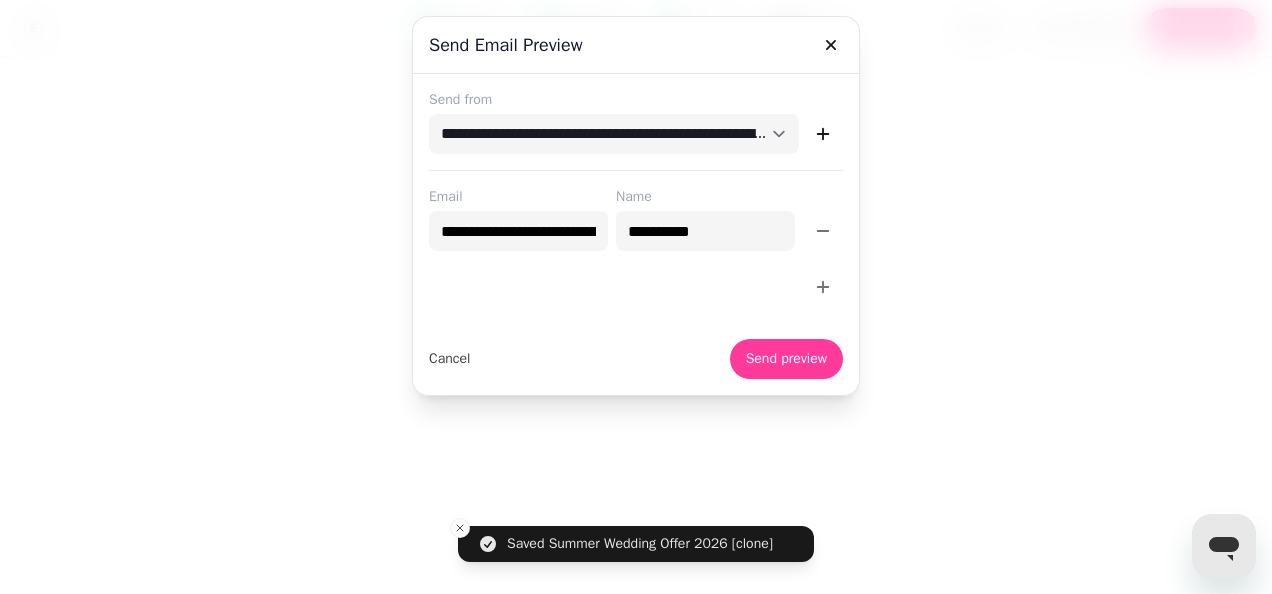 click 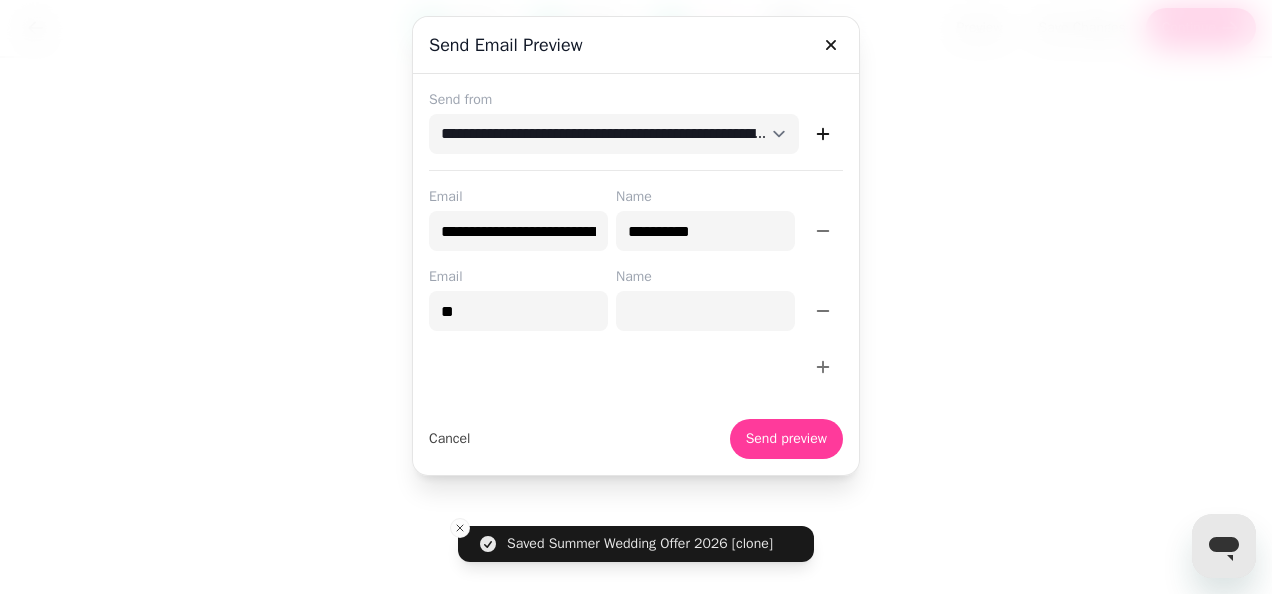 type on "**********" 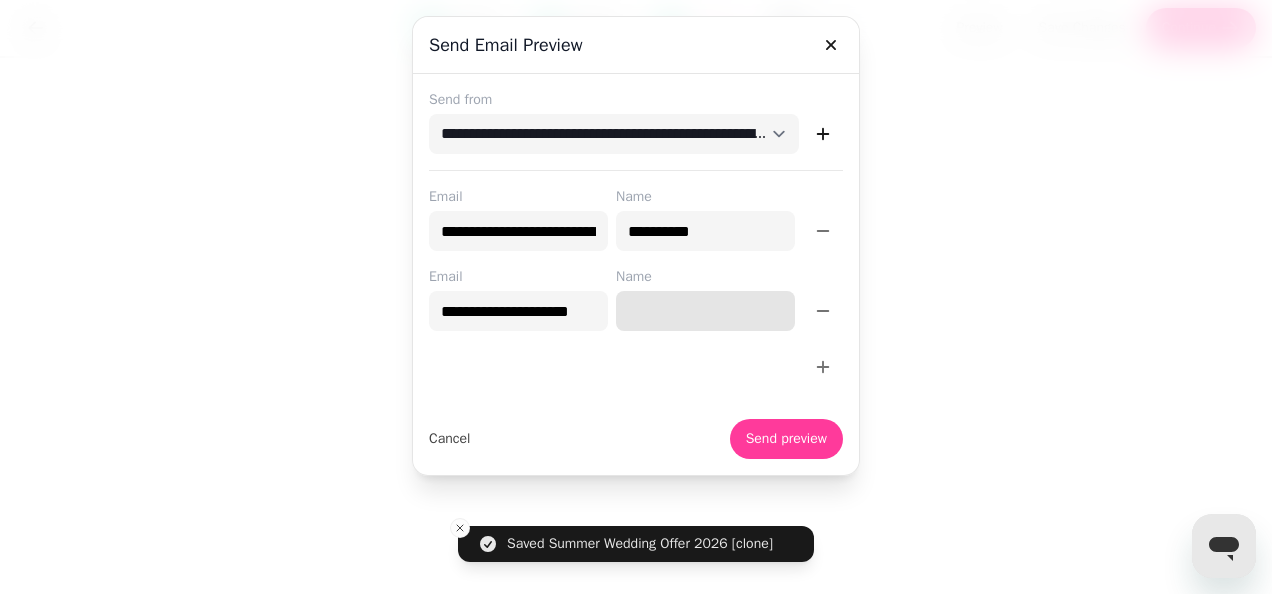 click on "Name" at bounding box center (705, 311) 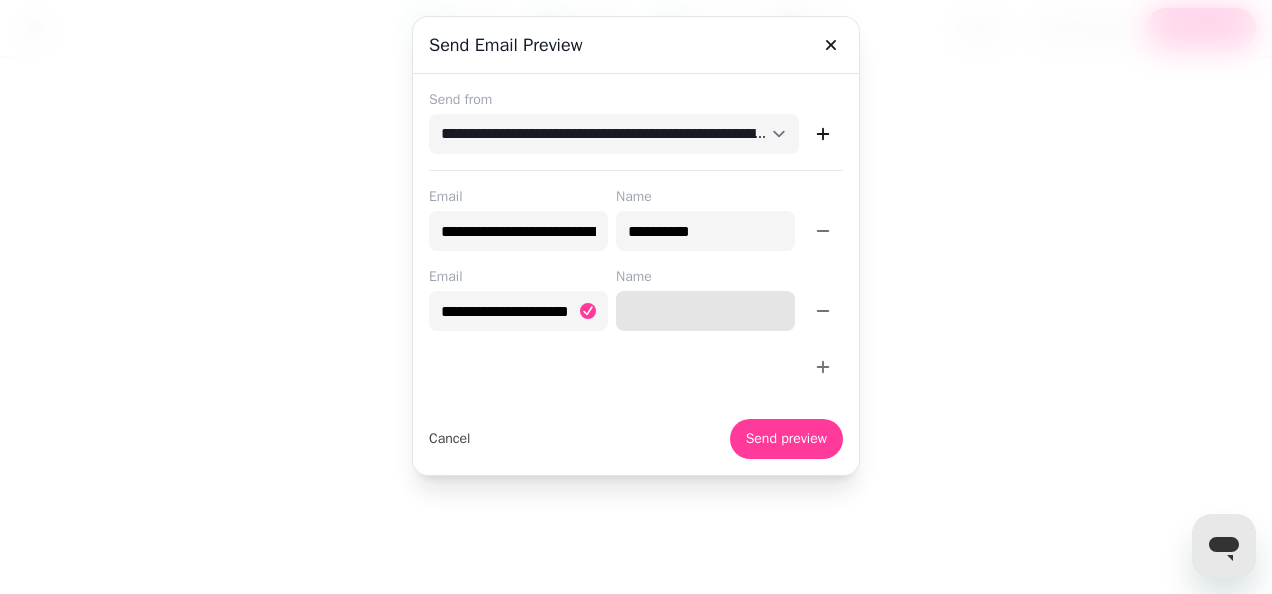 type on "****" 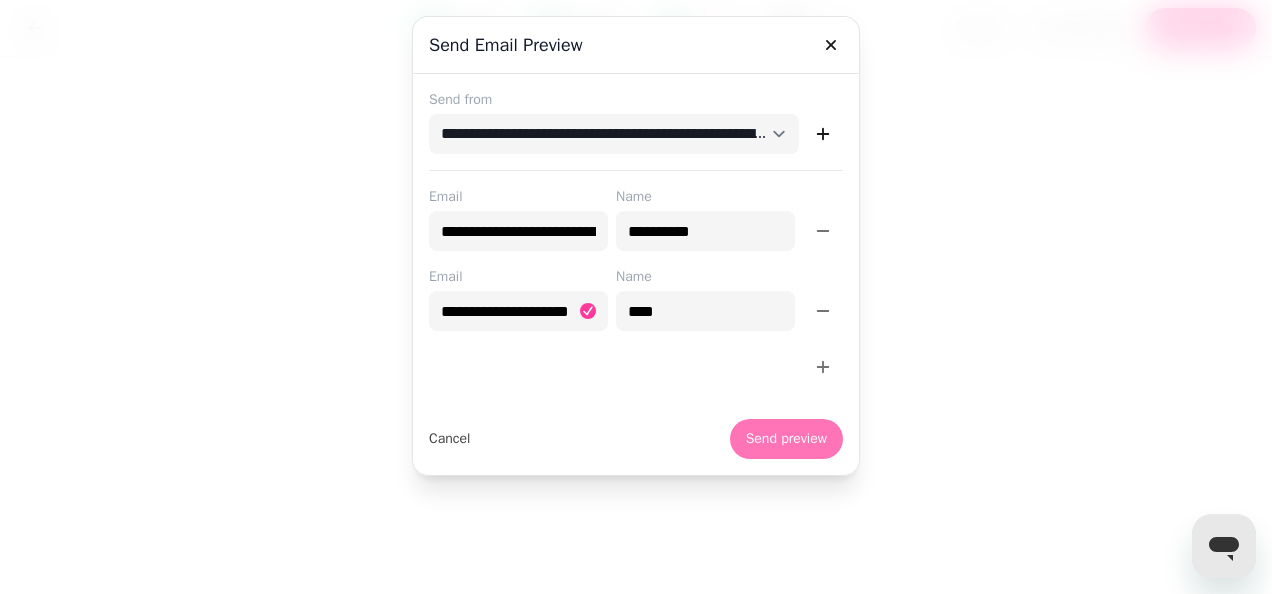 click on "Send preview" at bounding box center [786, 439] 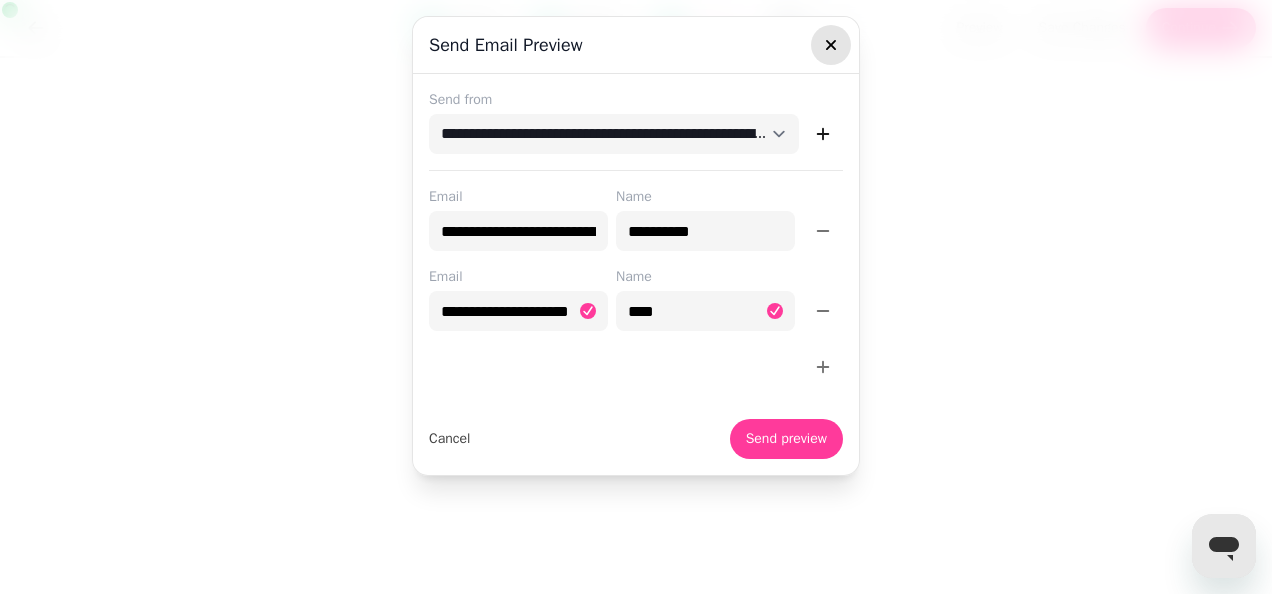 click 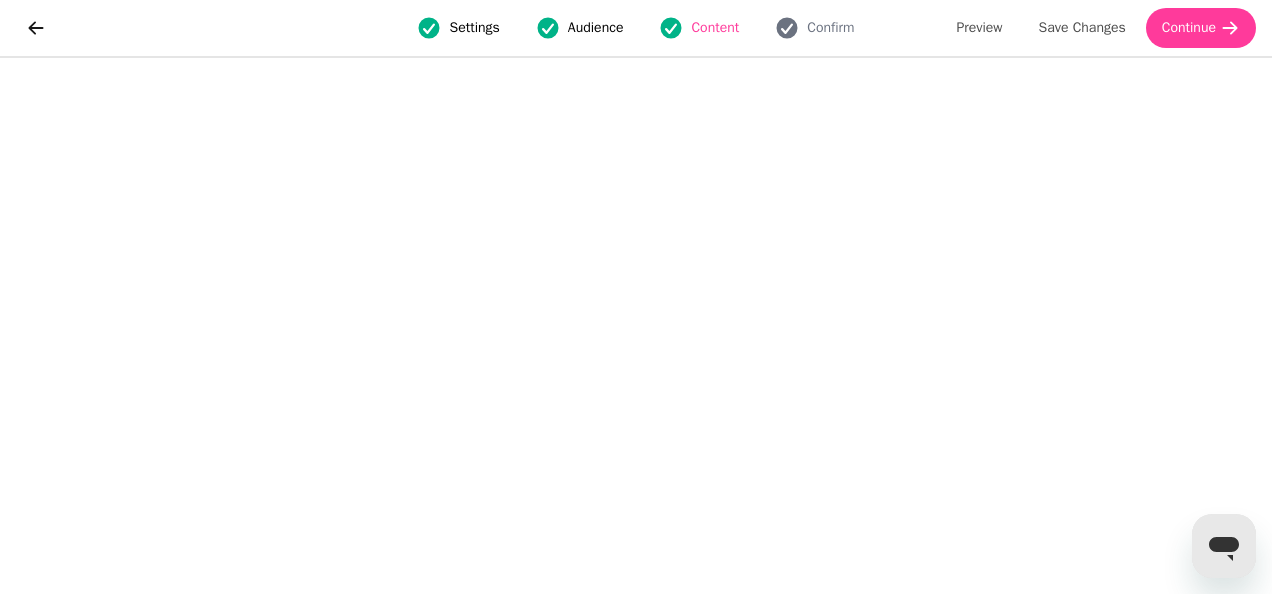 scroll, scrollTop: 39, scrollLeft: 0, axis: vertical 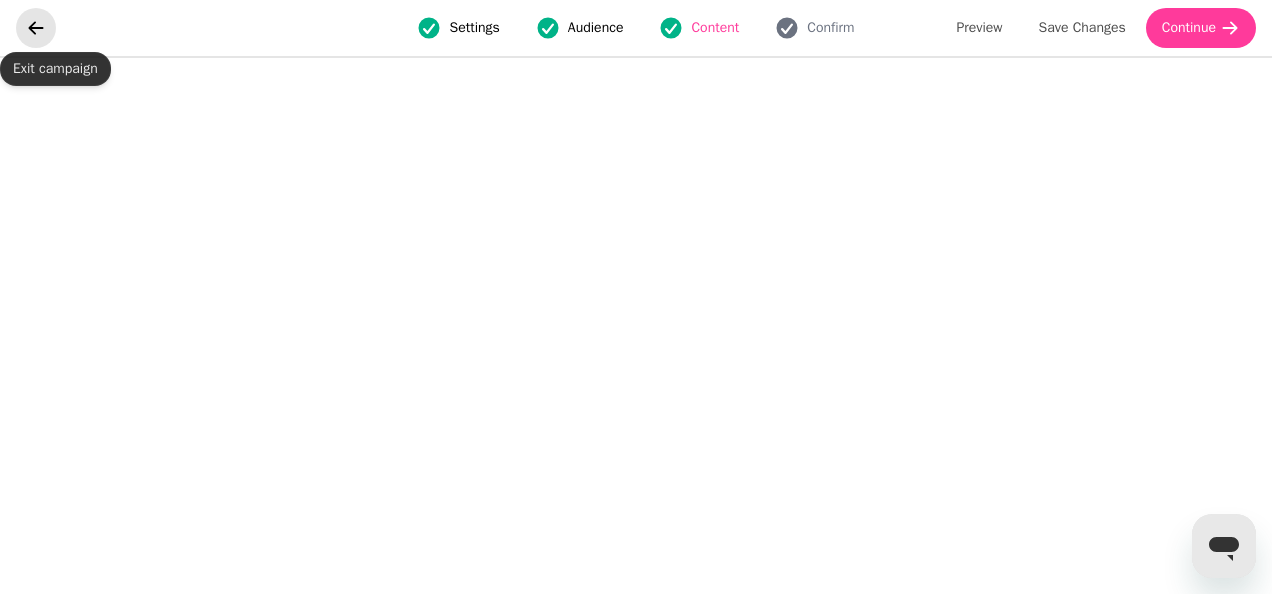 click at bounding box center [36, 28] 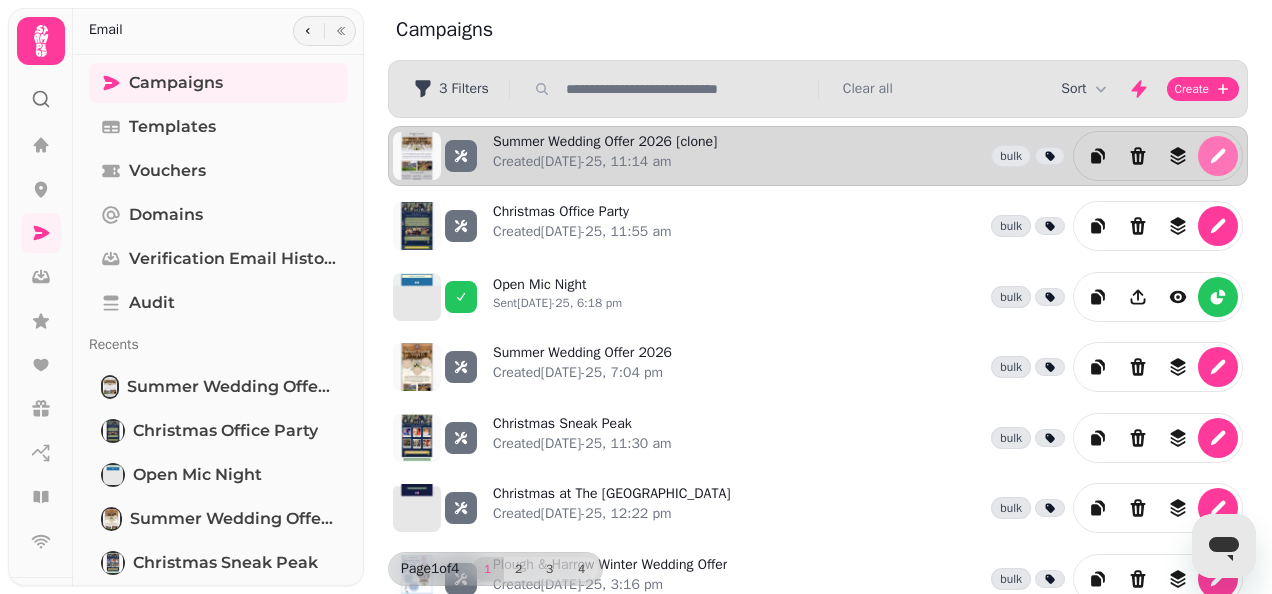 click 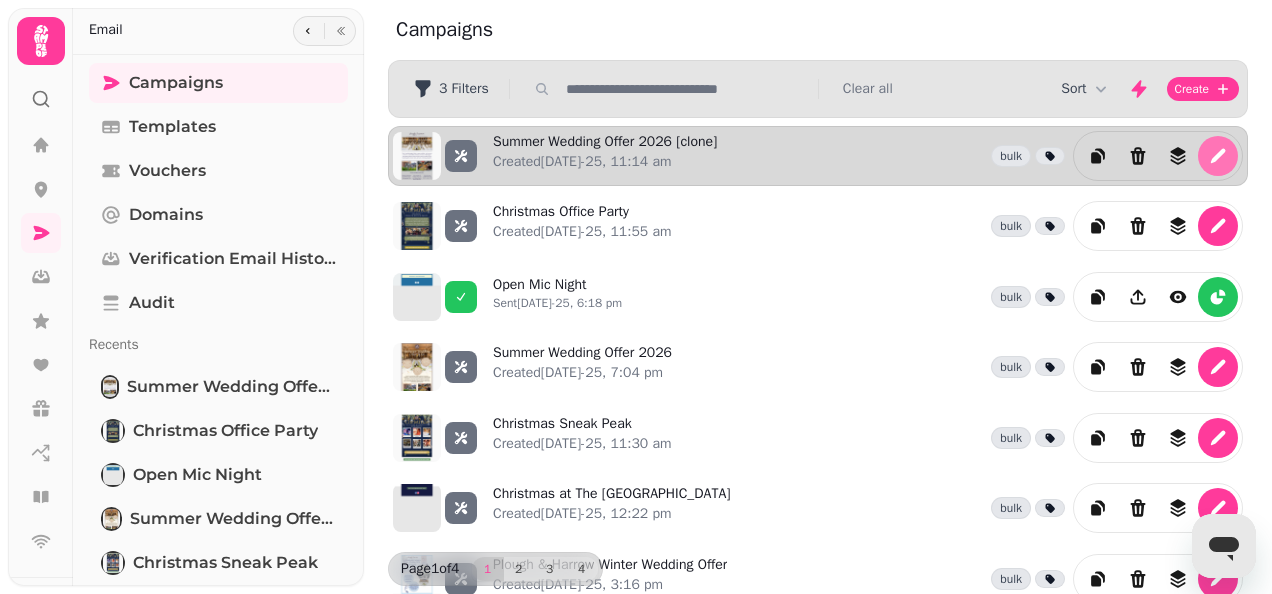 select on "**********" 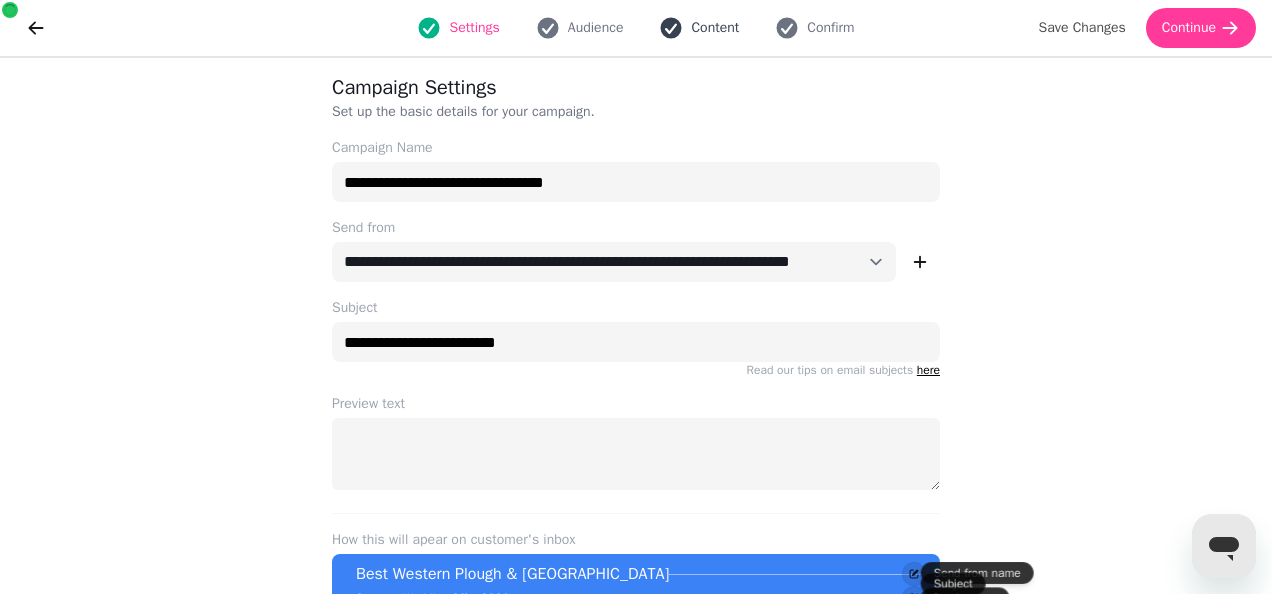 click on "Content" at bounding box center (715, 28) 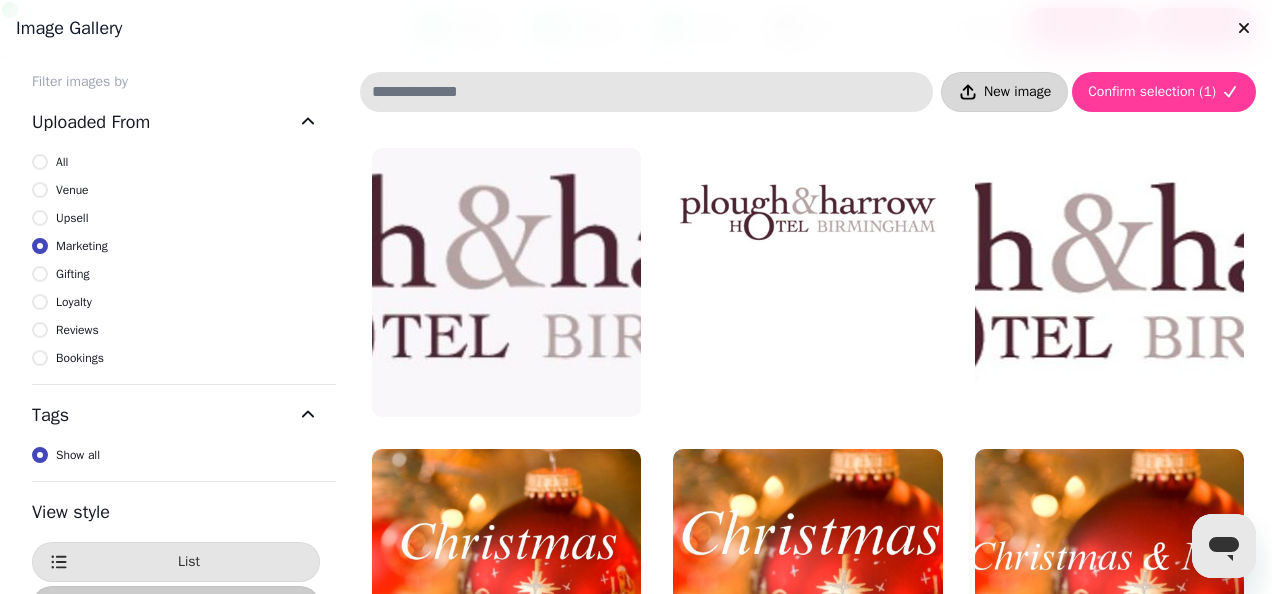 click on "New image" at bounding box center (1004, 92) 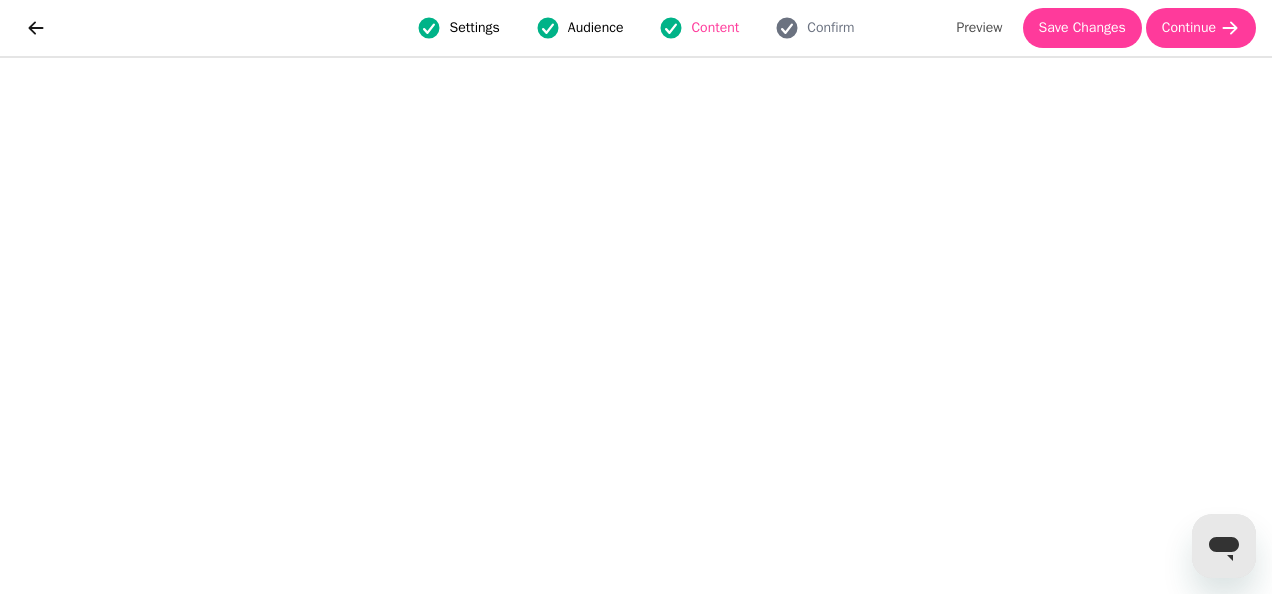 scroll, scrollTop: 48, scrollLeft: 0, axis: vertical 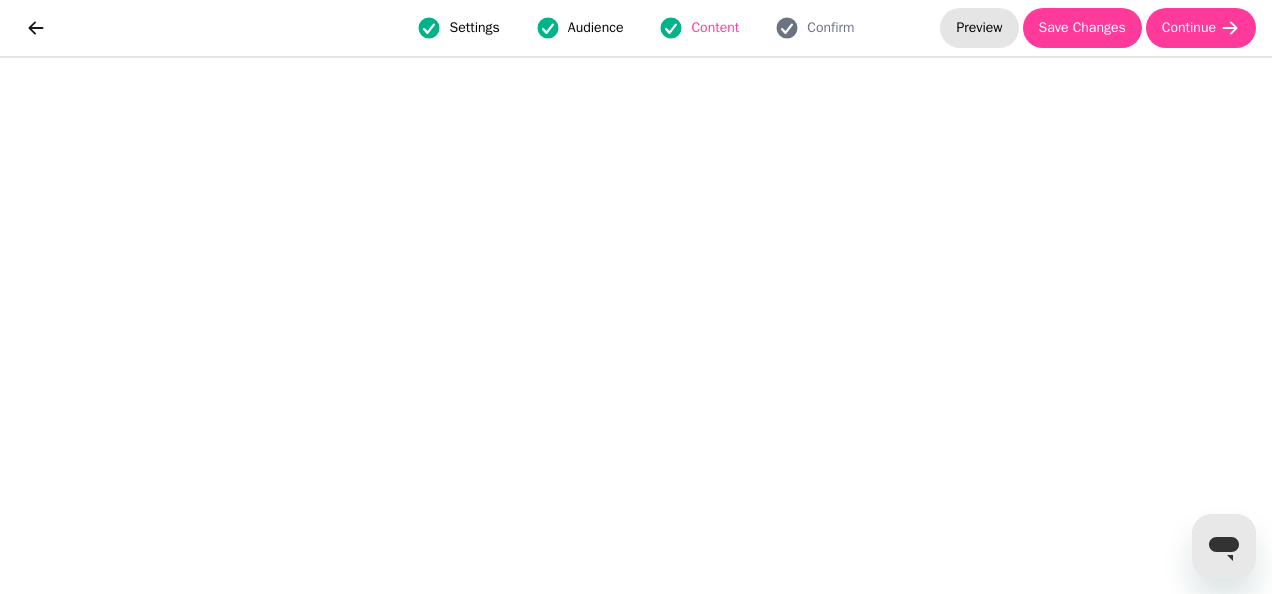 click on "Preview" at bounding box center (979, 28) 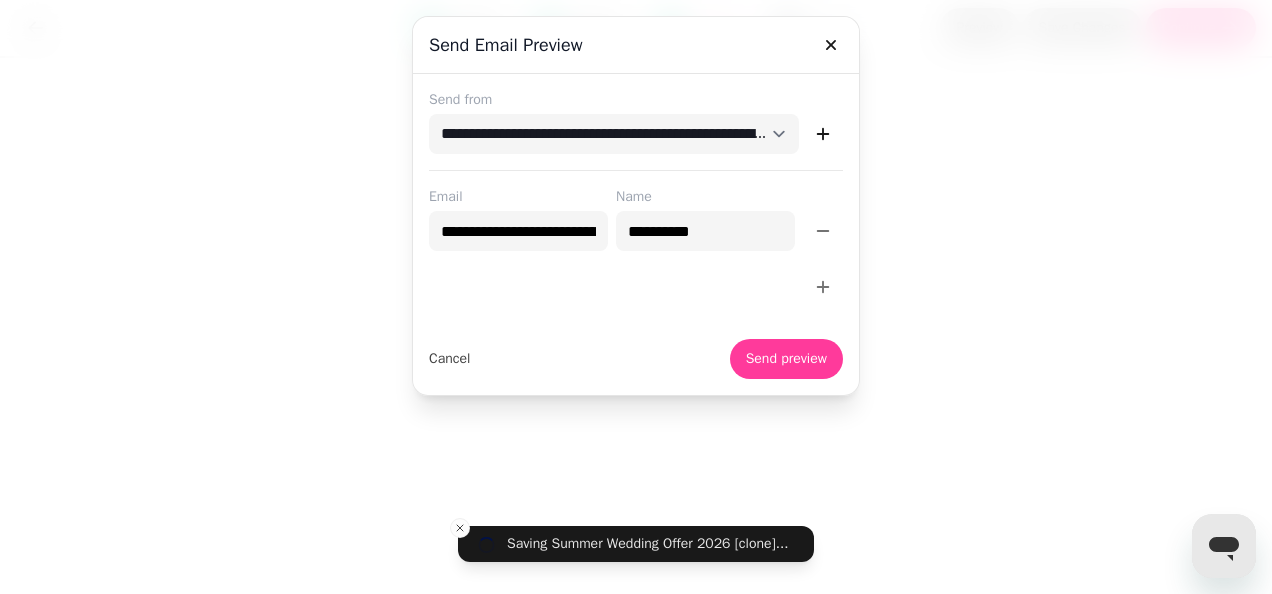 click 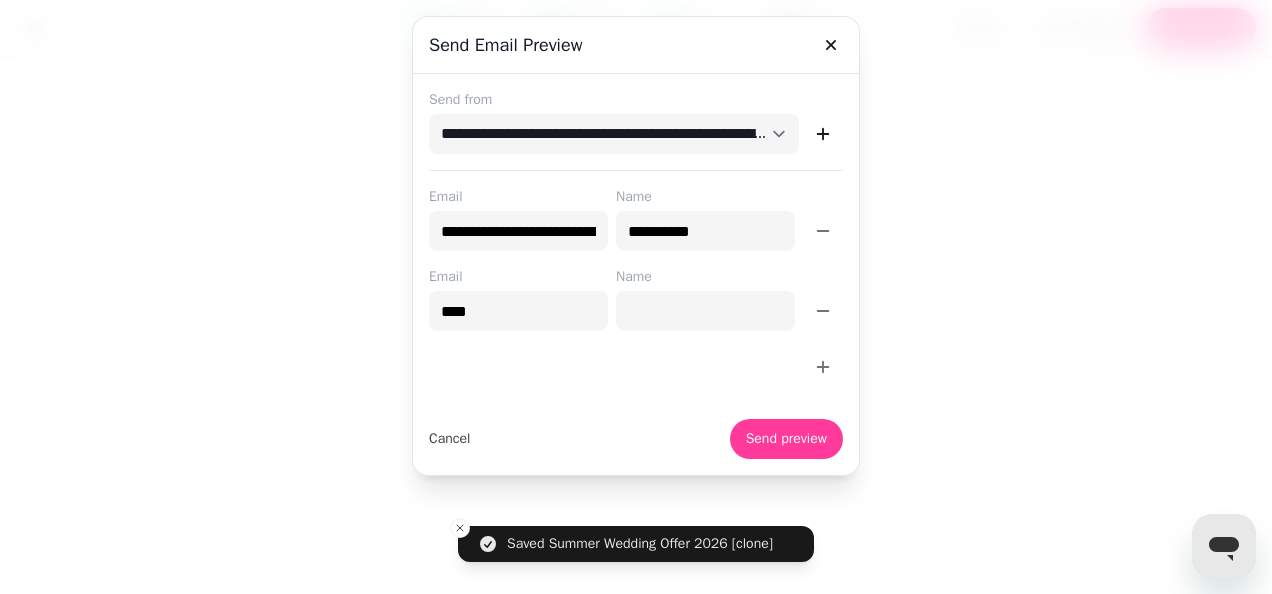 type on "**********" 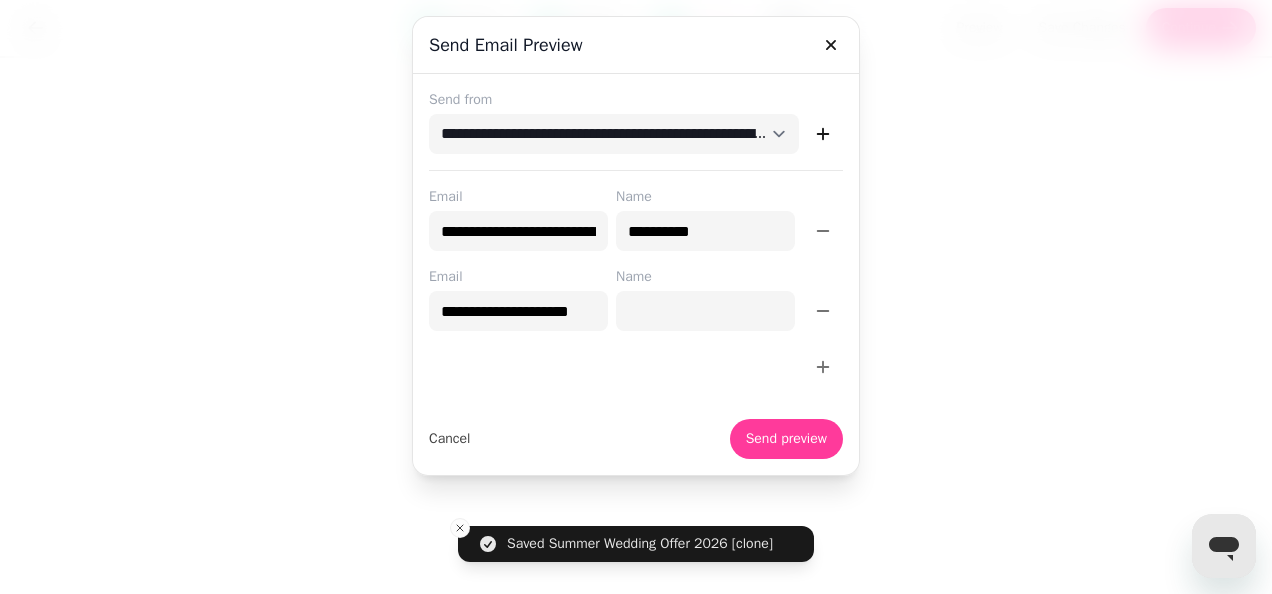 type on "****" 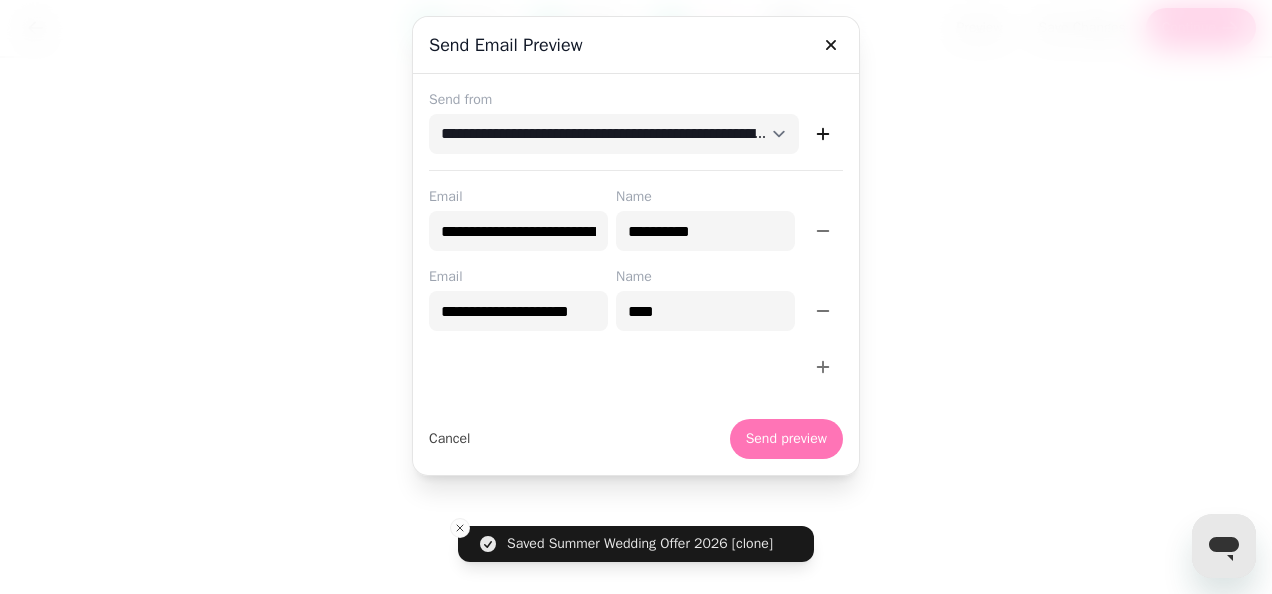 click on "Send preview" at bounding box center (786, 439) 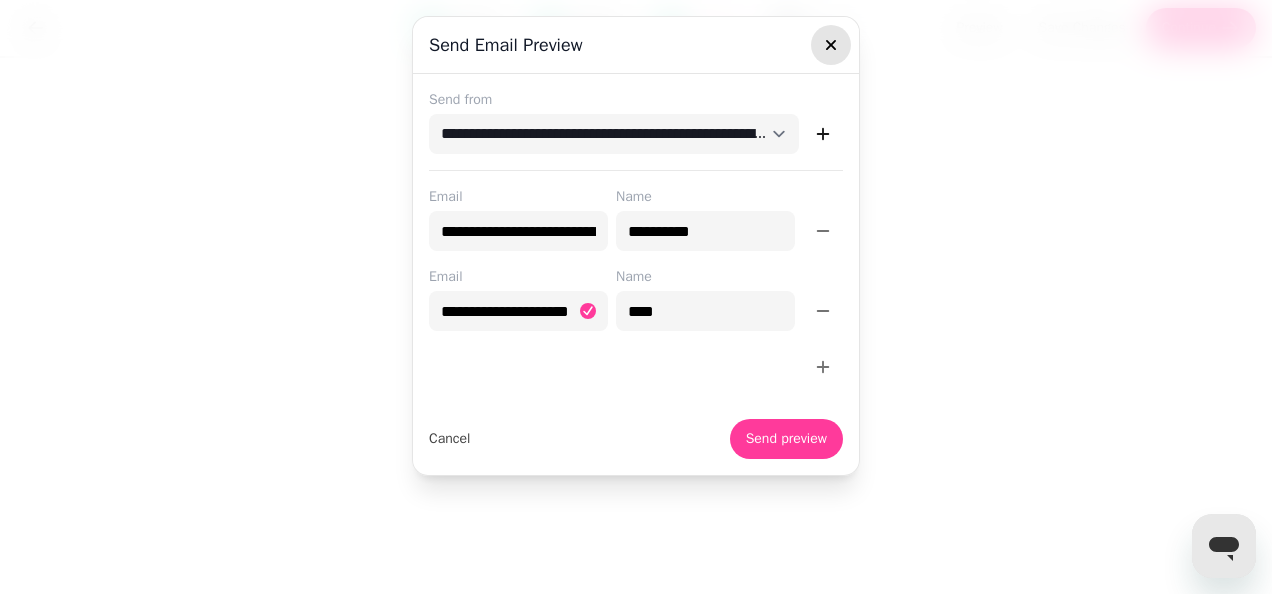 click at bounding box center (831, 45) 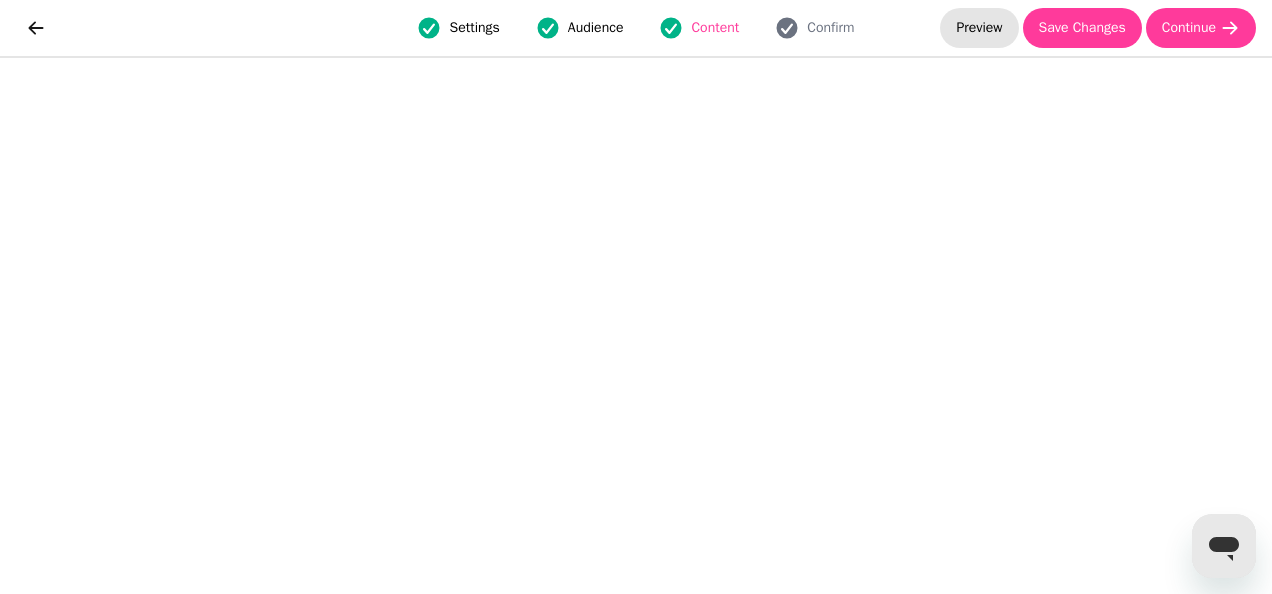 click on "Preview" at bounding box center (979, 28) 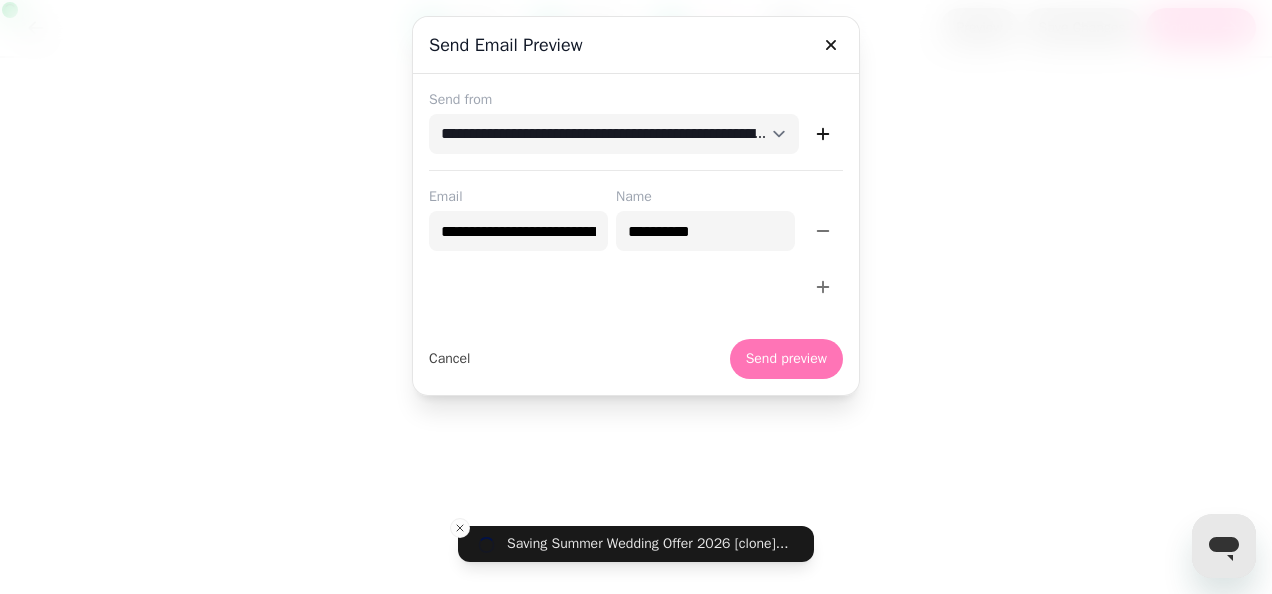click on "Send preview" at bounding box center [786, 359] 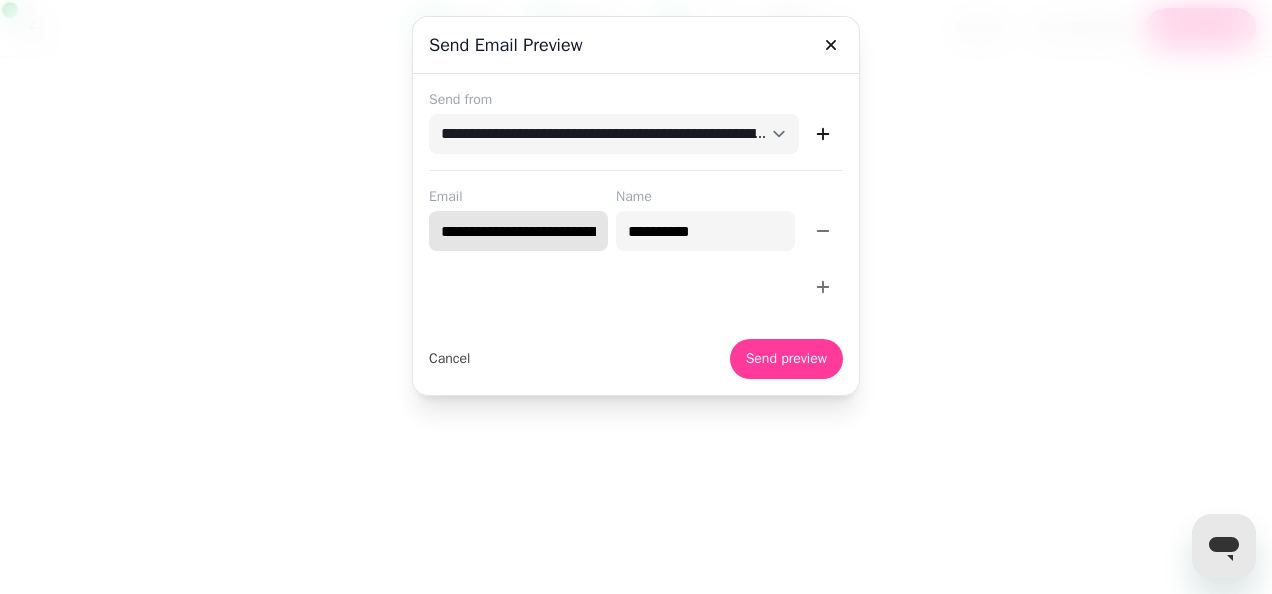 click on "**********" at bounding box center [518, 231] 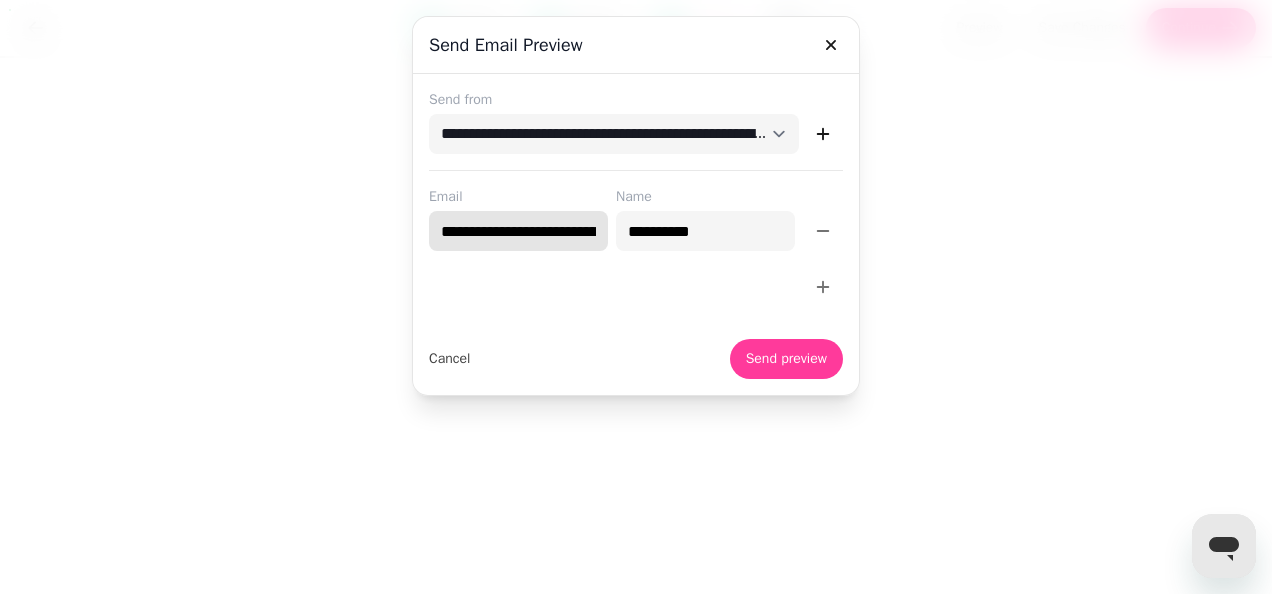 click on "**********" at bounding box center (518, 231) 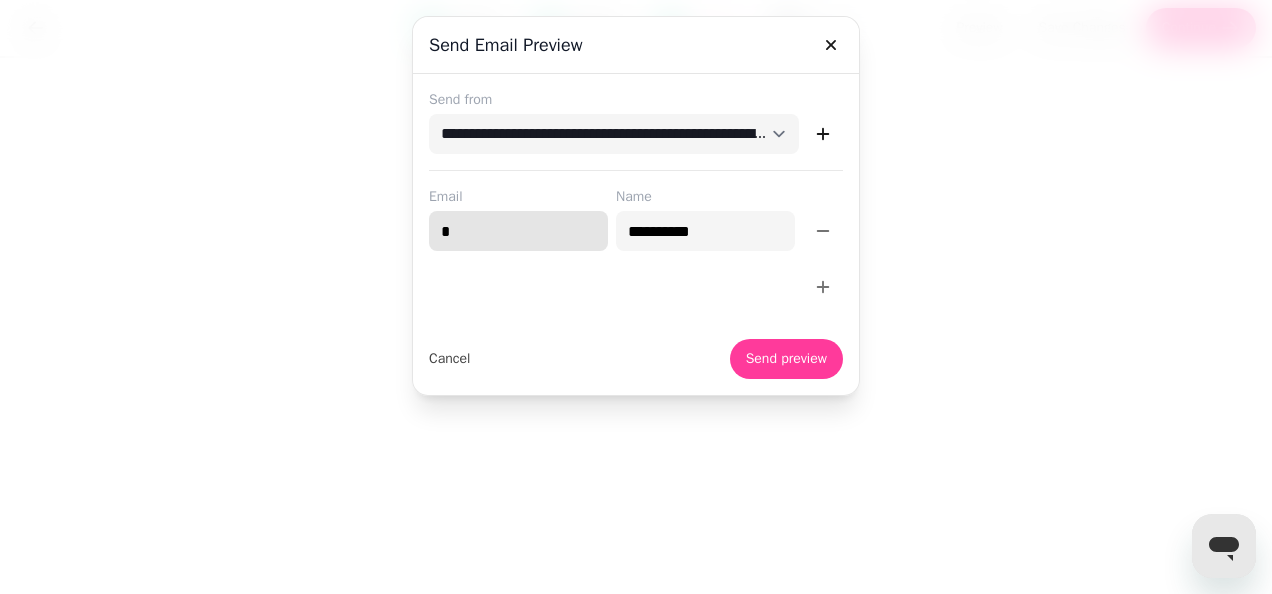 type on "**********" 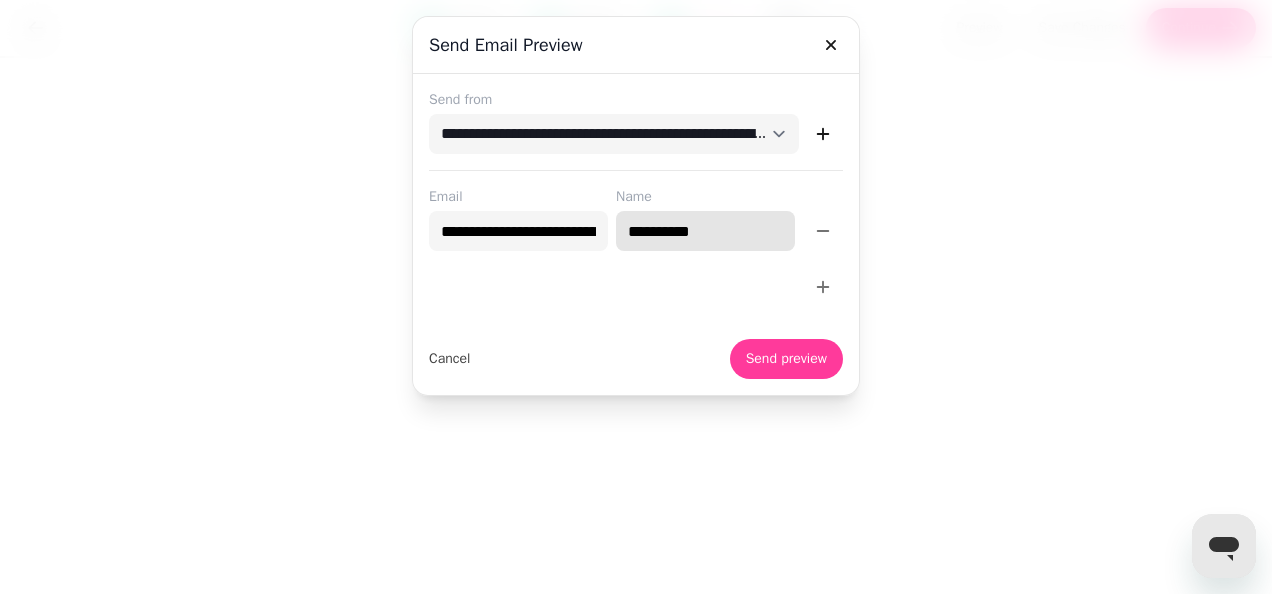 click on "**********" at bounding box center [705, 231] 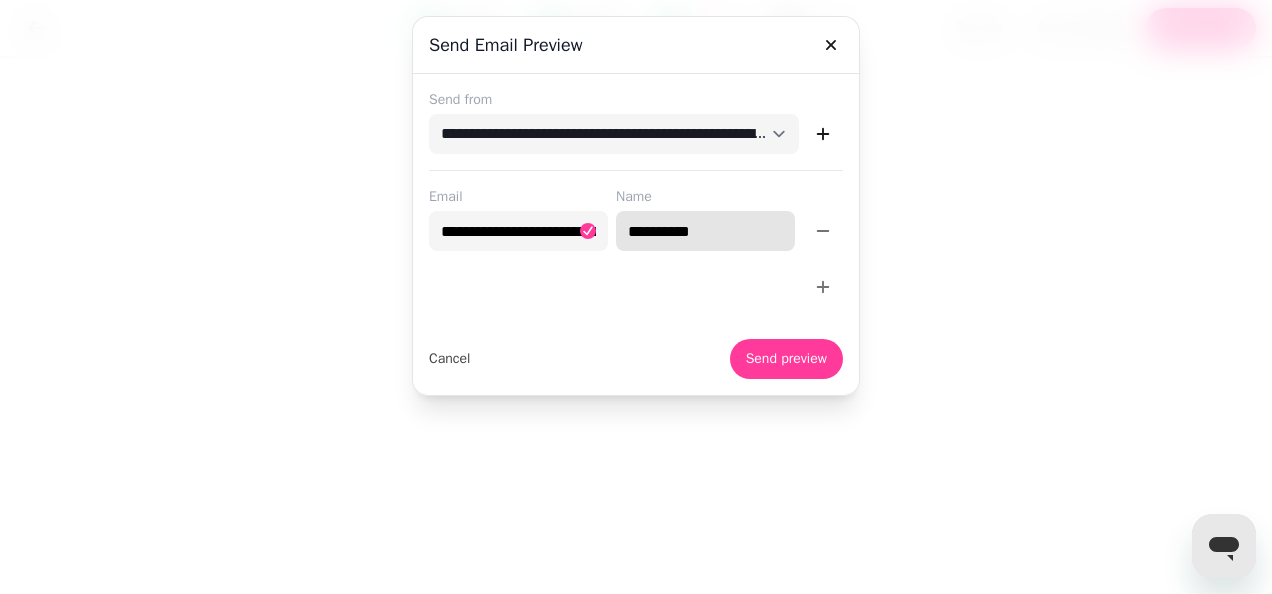 click on "**********" at bounding box center [705, 231] 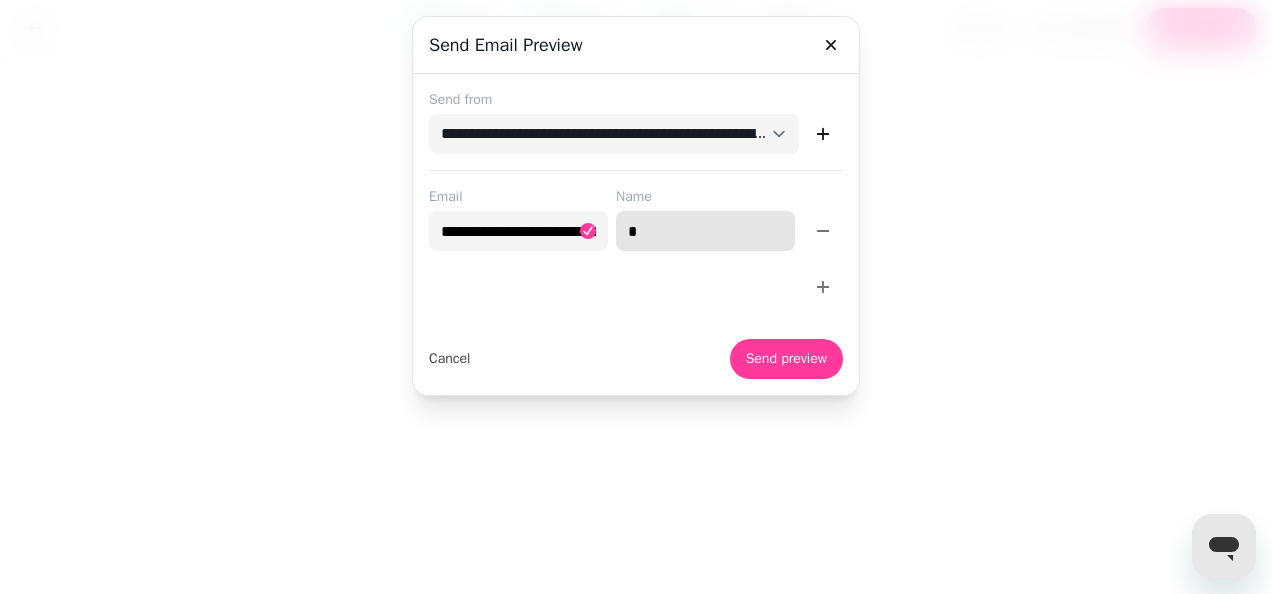 type on "***" 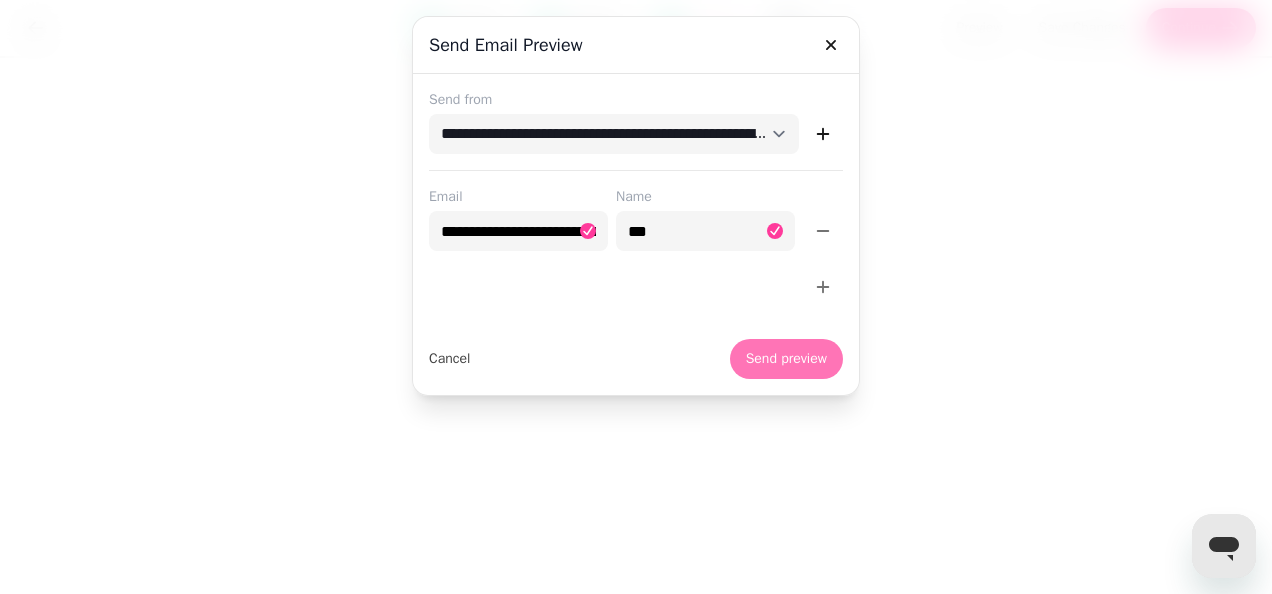 click on "Send preview" at bounding box center (786, 359) 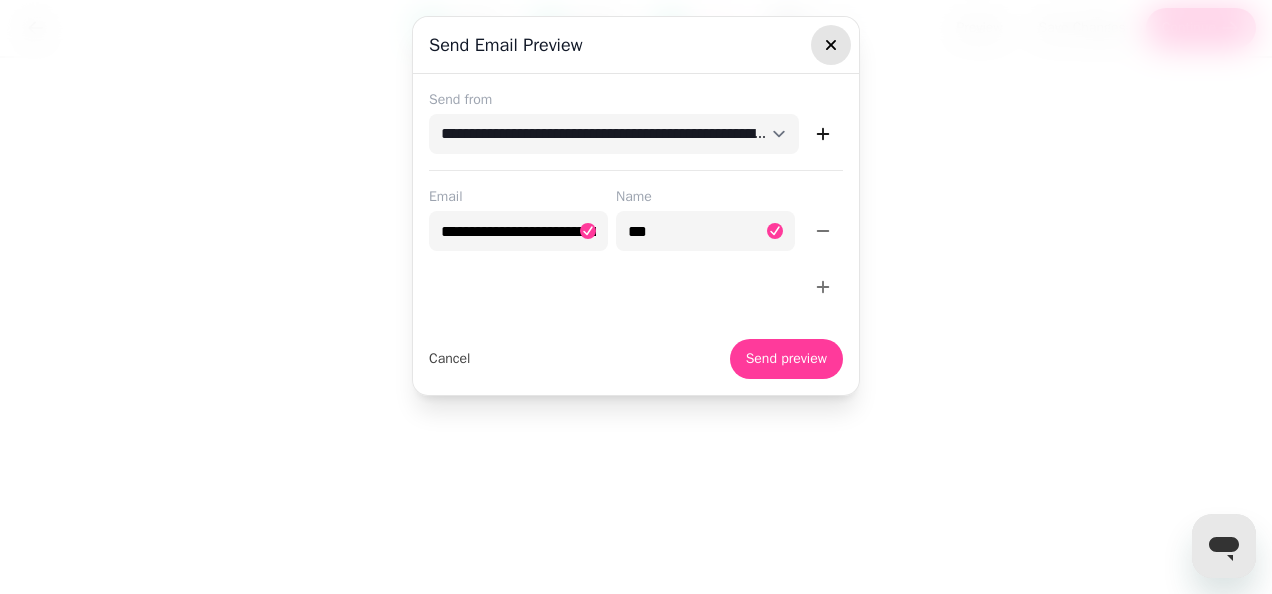 click 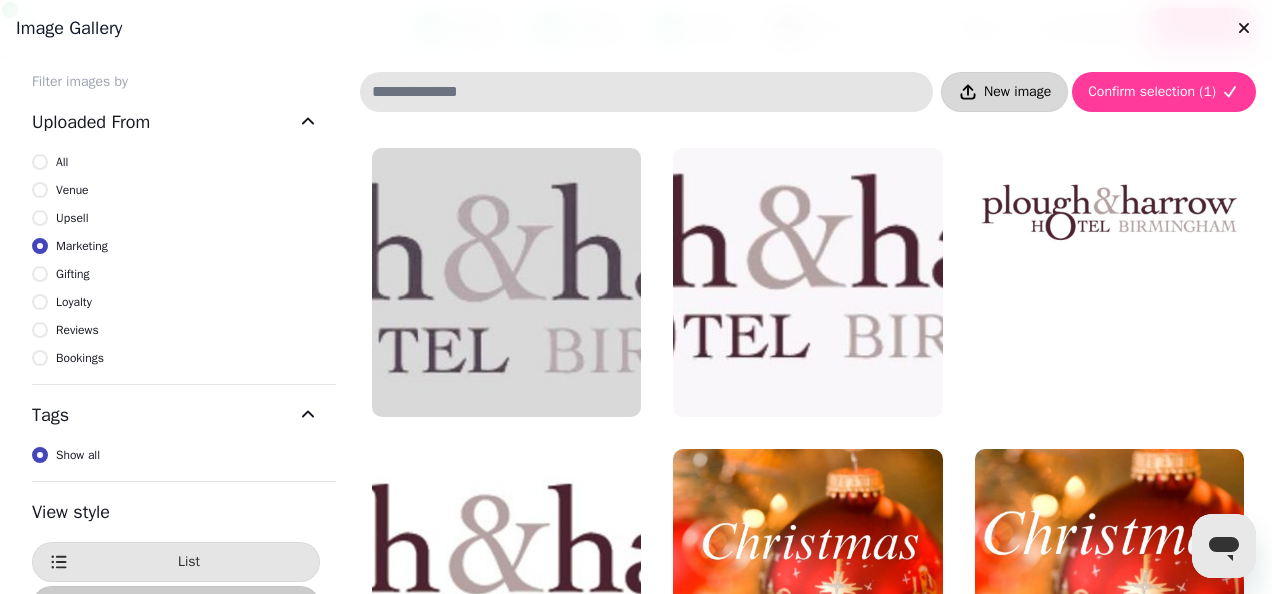 click on "New image" at bounding box center [1017, 92] 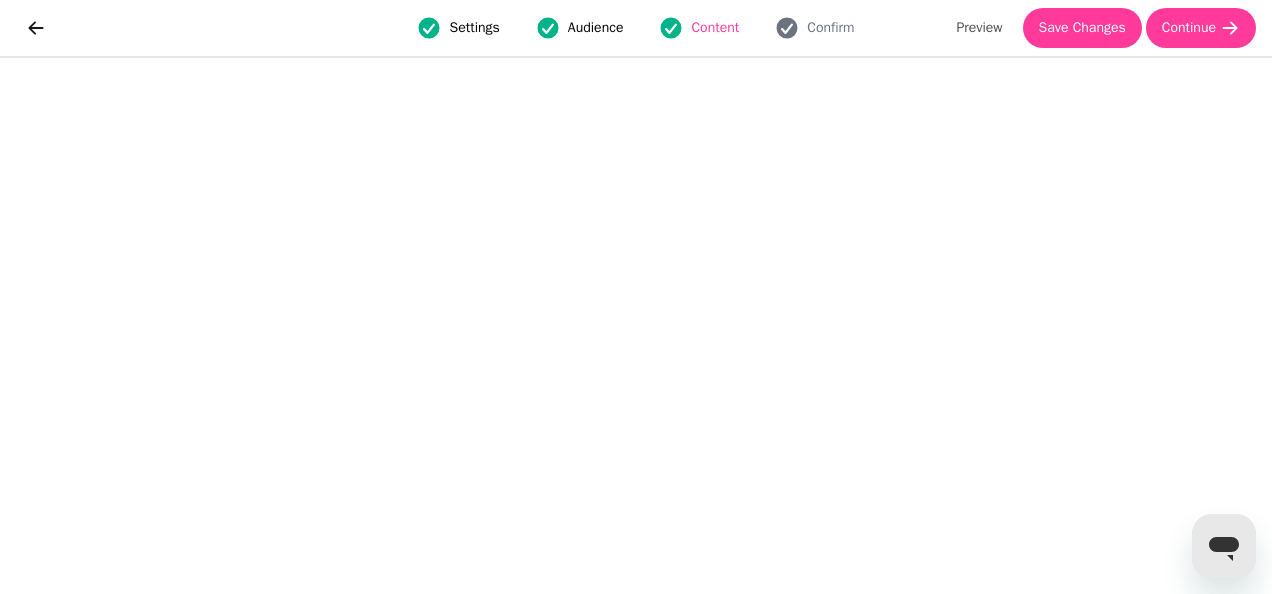 click at bounding box center [1224, 546] 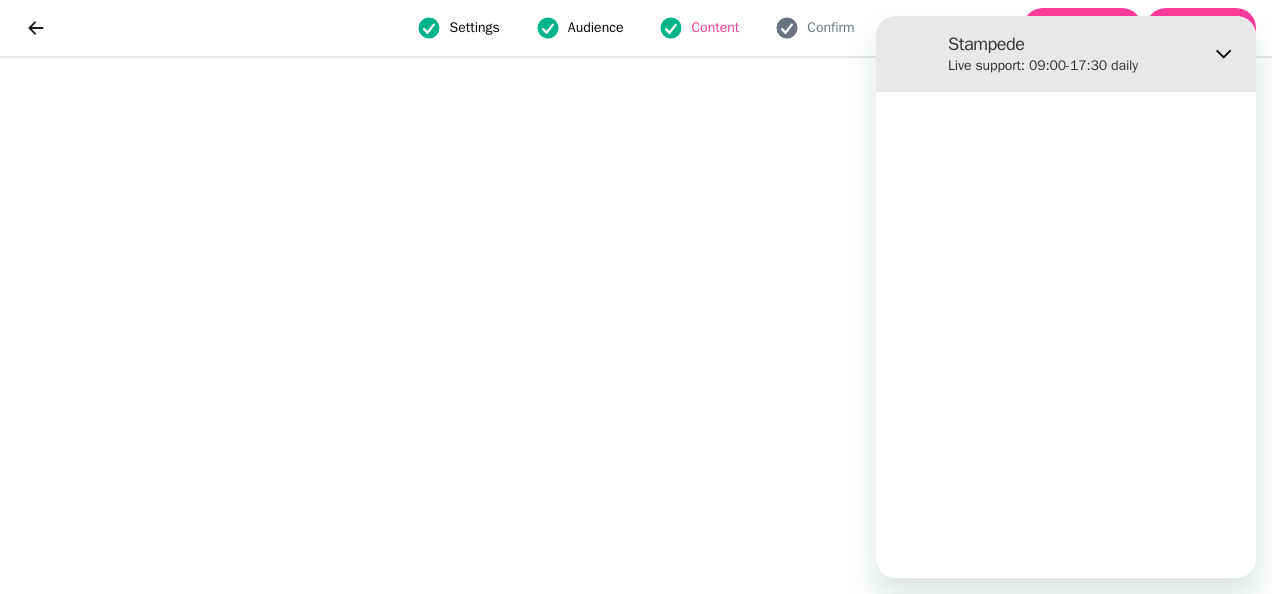 scroll, scrollTop: 0, scrollLeft: 0, axis: both 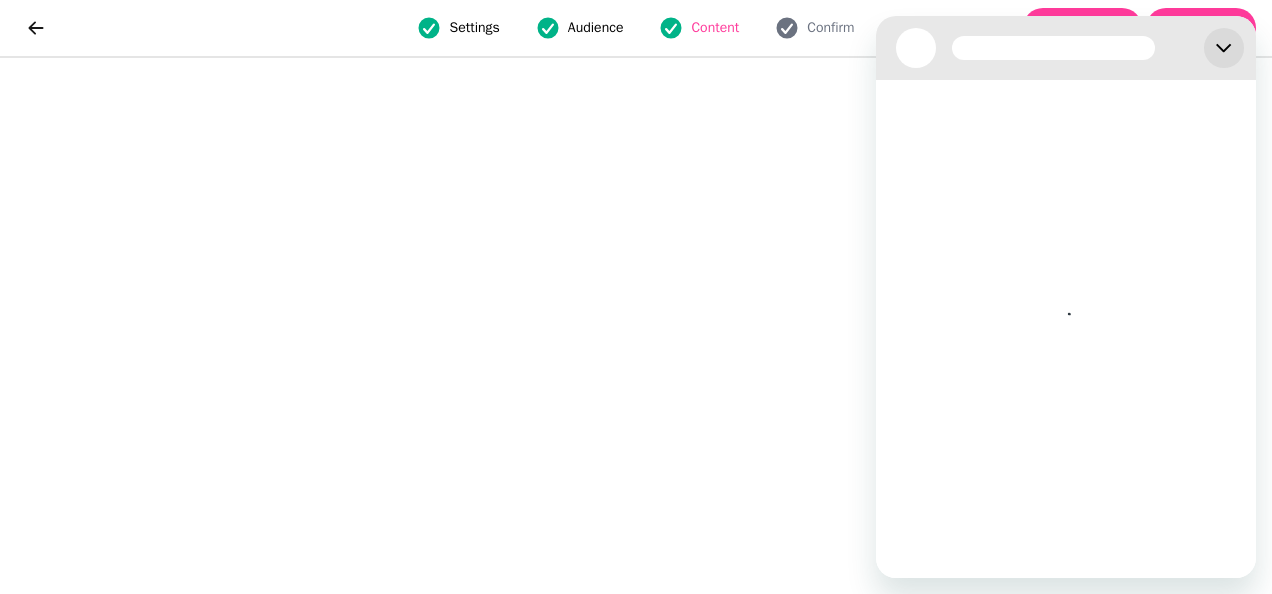 click at bounding box center [1224, 48] 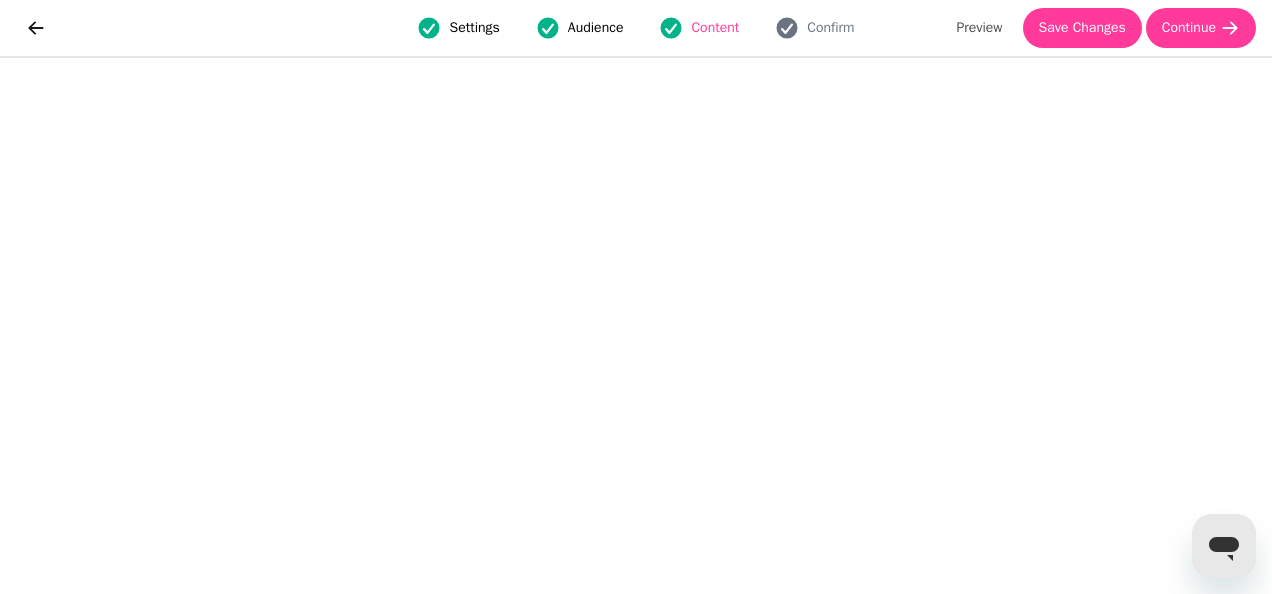 type on "*" 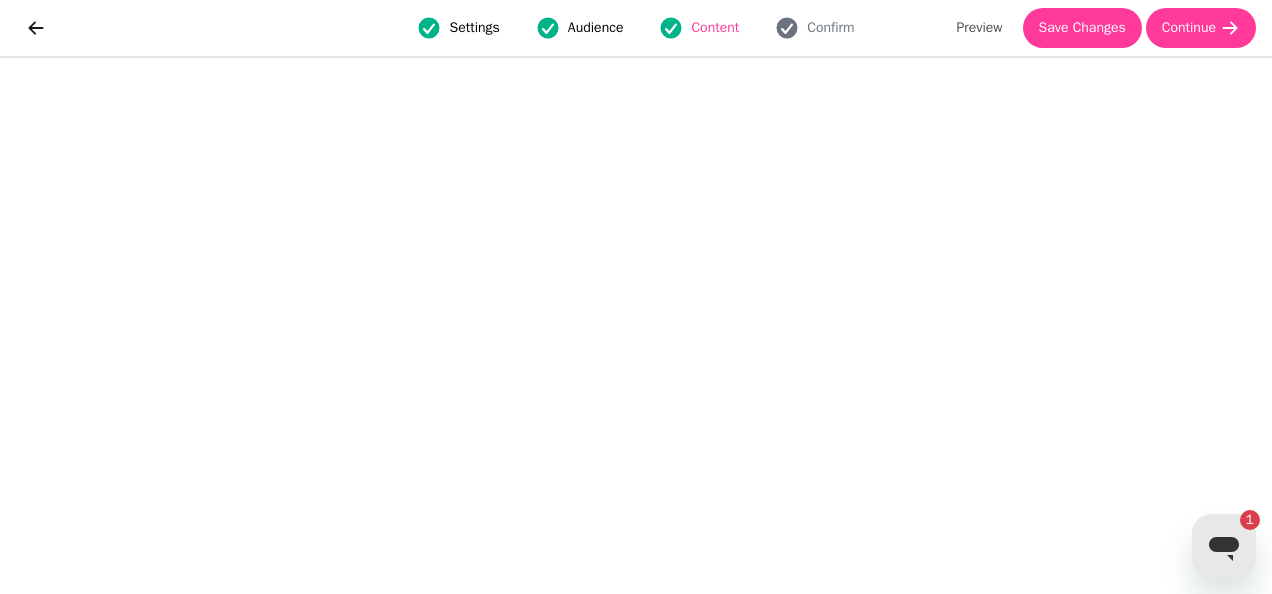 scroll, scrollTop: 0, scrollLeft: 0, axis: both 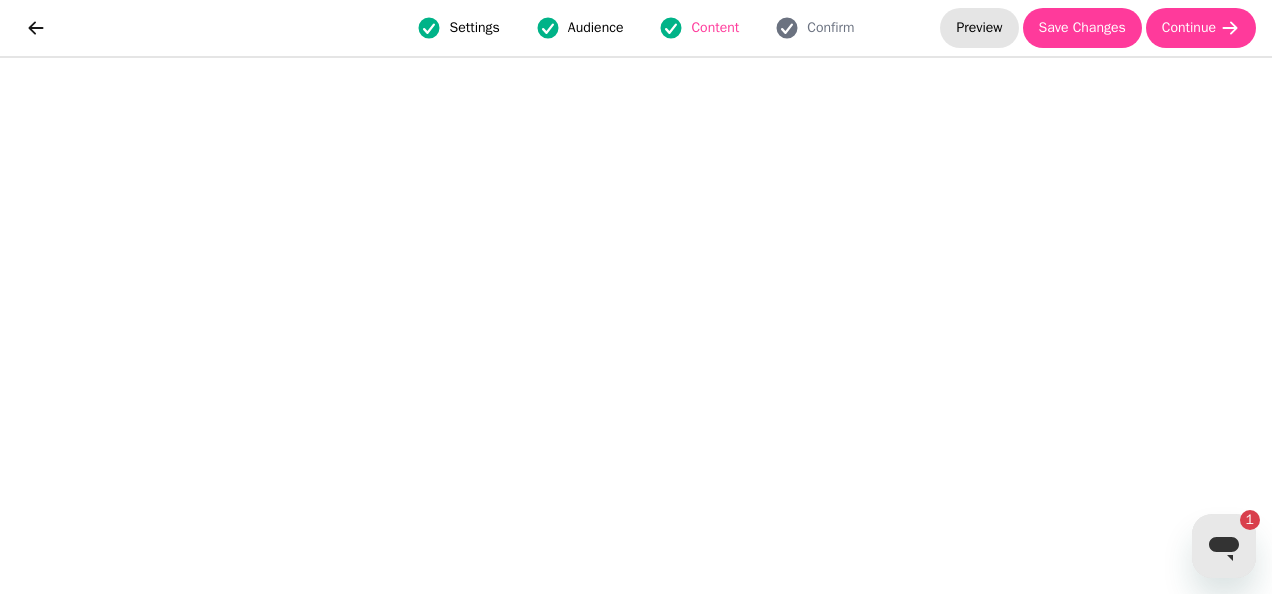 click on "Preview" at bounding box center (979, 28) 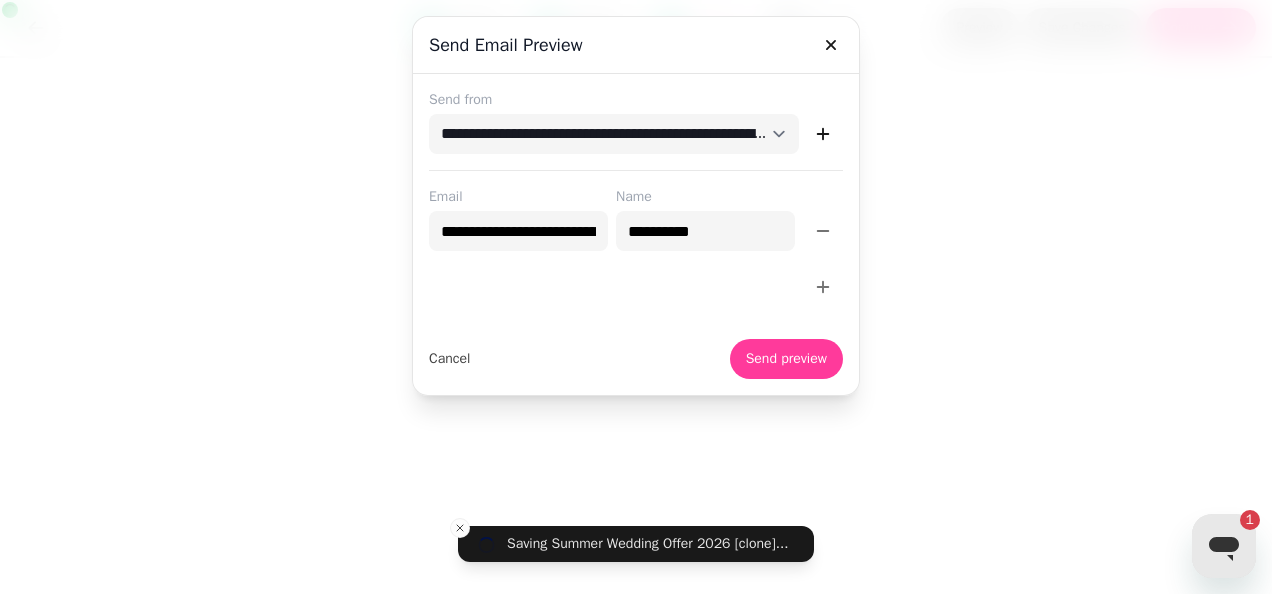 click 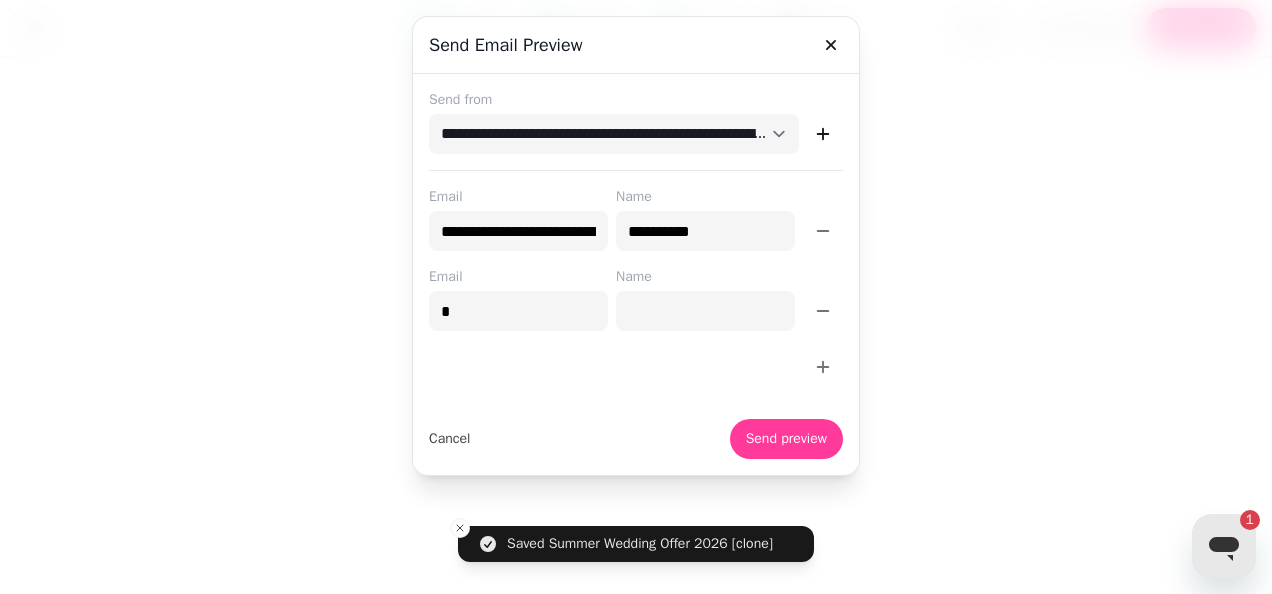 type on "**********" 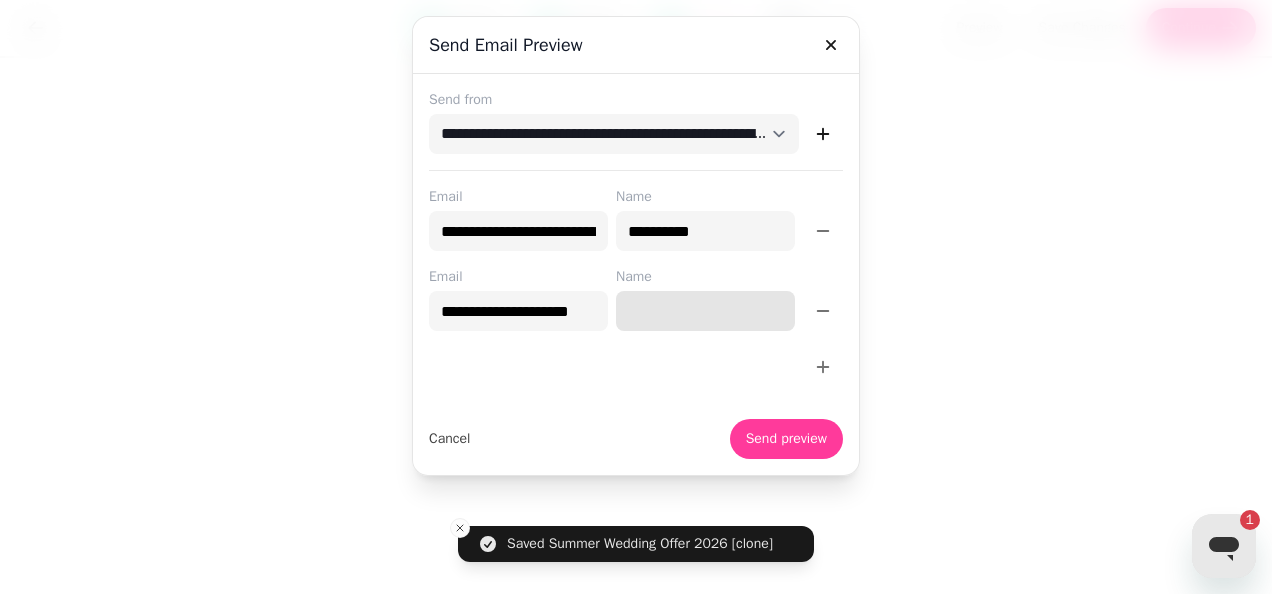 click on "Name" at bounding box center [705, 311] 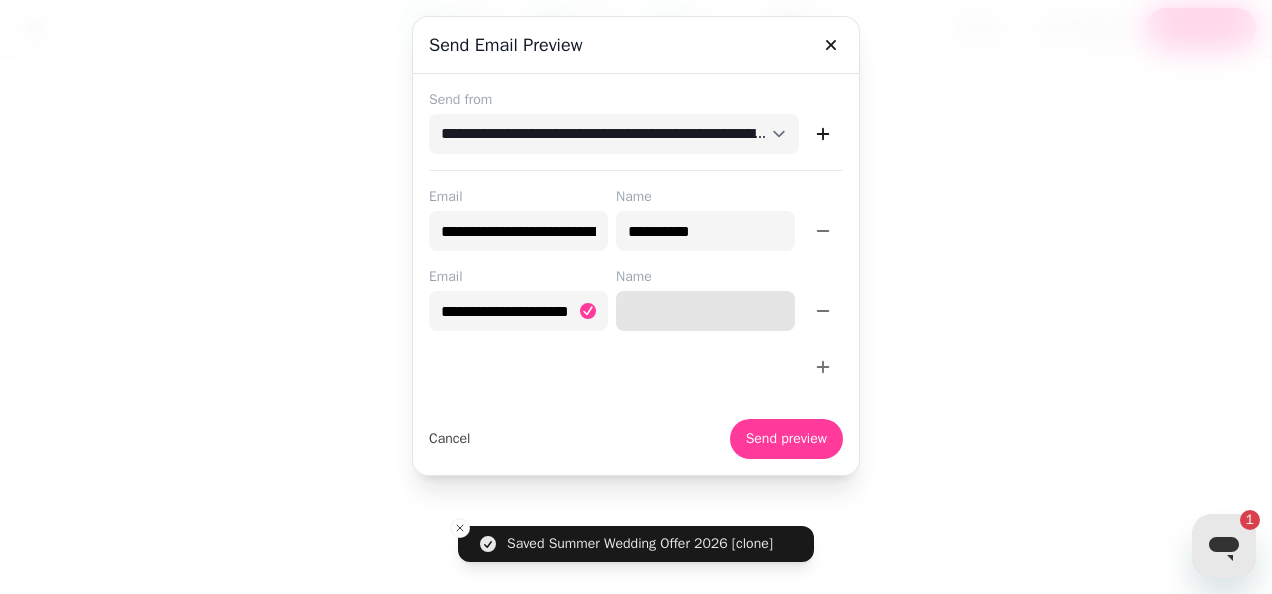 type on "****" 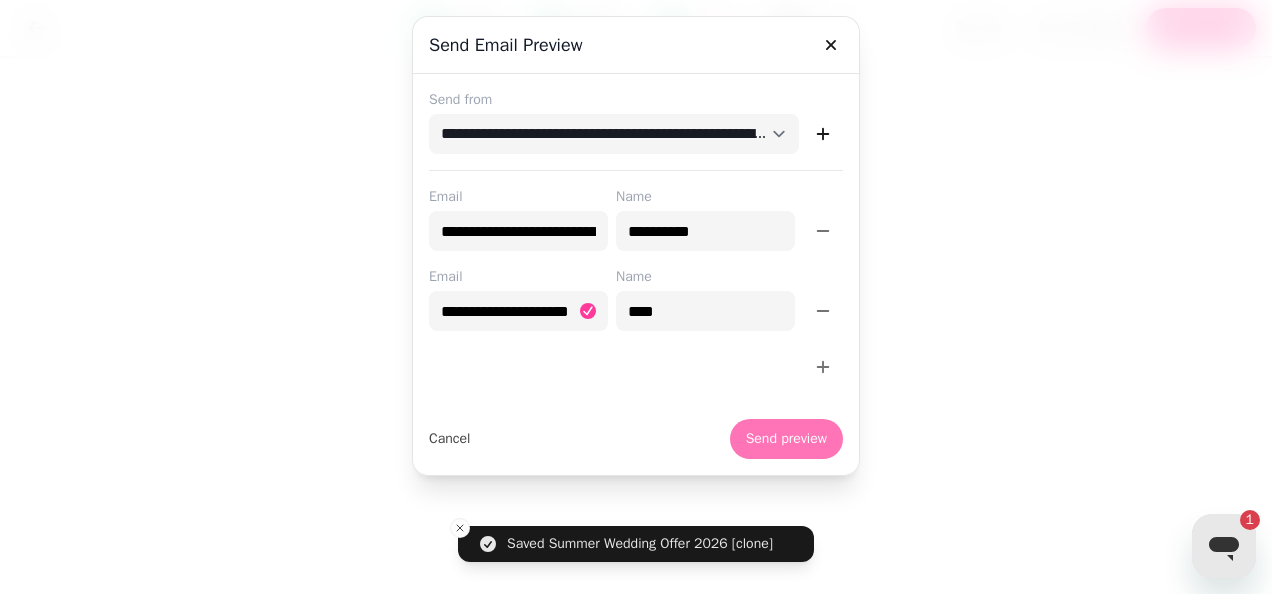 click on "Send preview" at bounding box center (786, 439) 